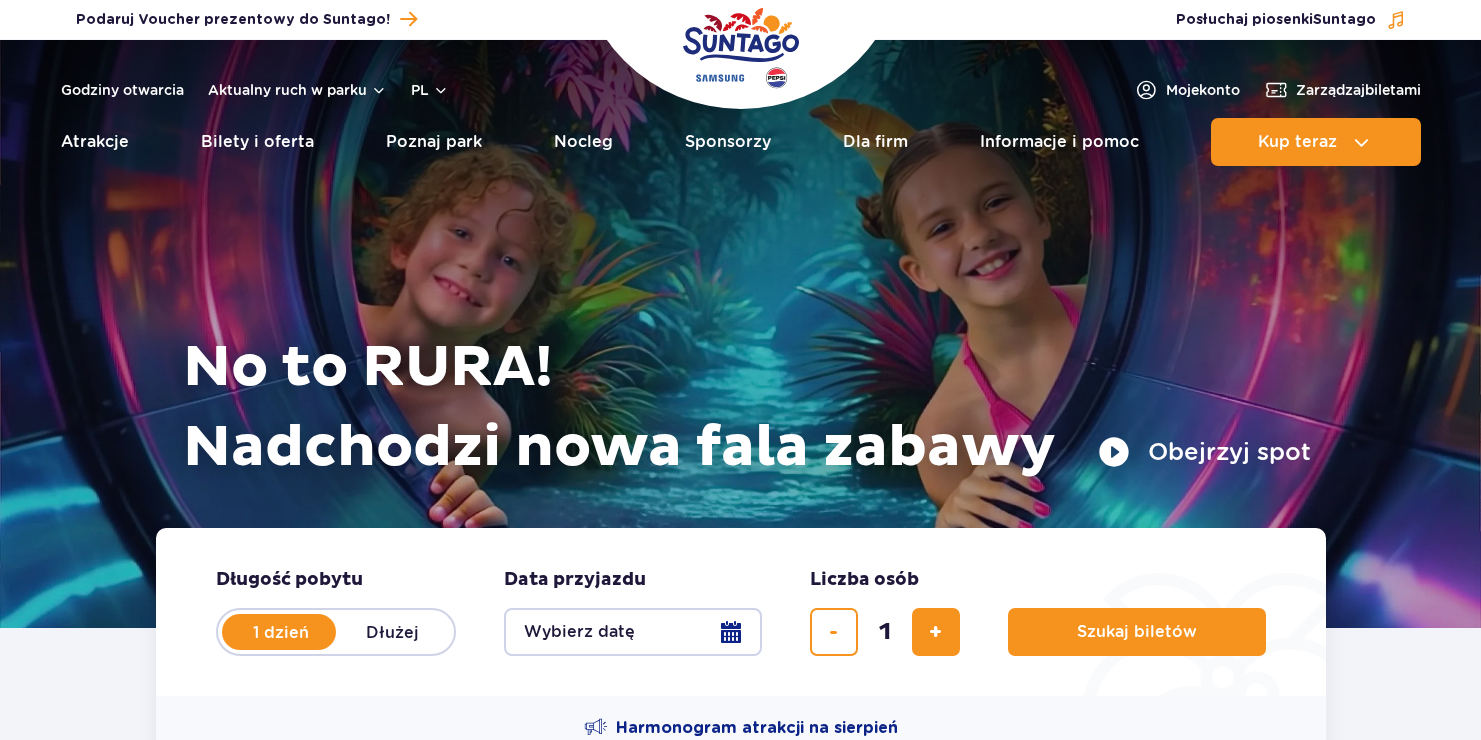 scroll, scrollTop: 0, scrollLeft: 0, axis: both 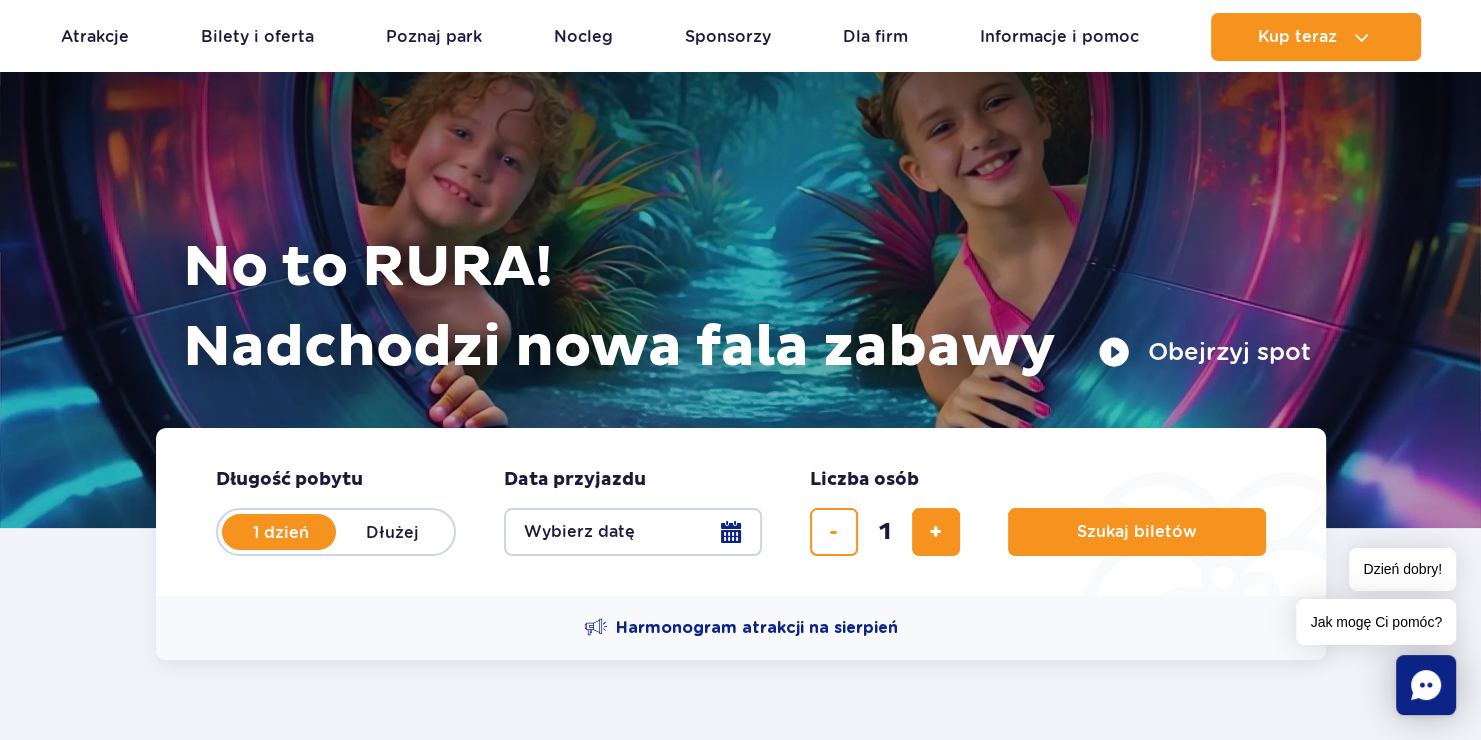 click on "Wybierz datę" at bounding box center [633, 532] 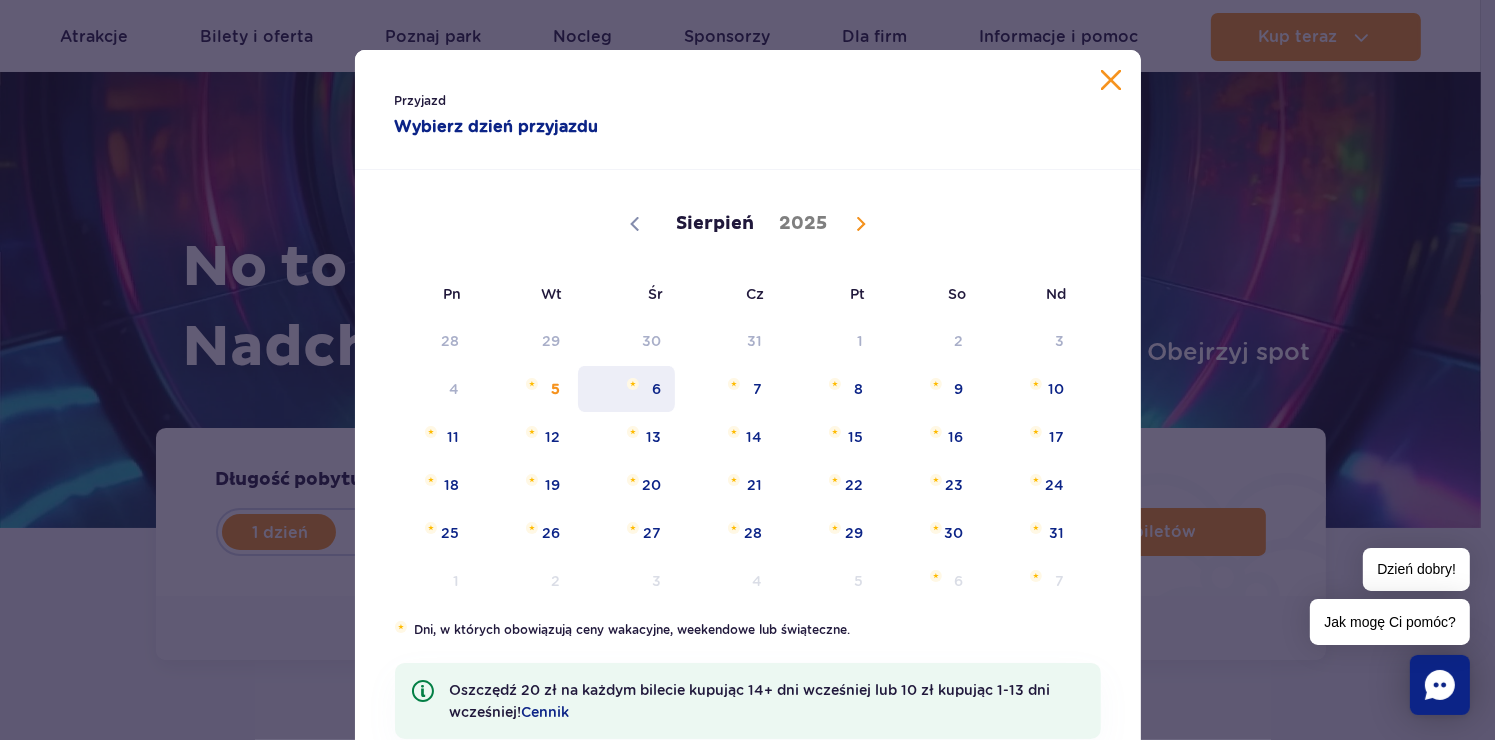 click on "6" at bounding box center [626, 389] 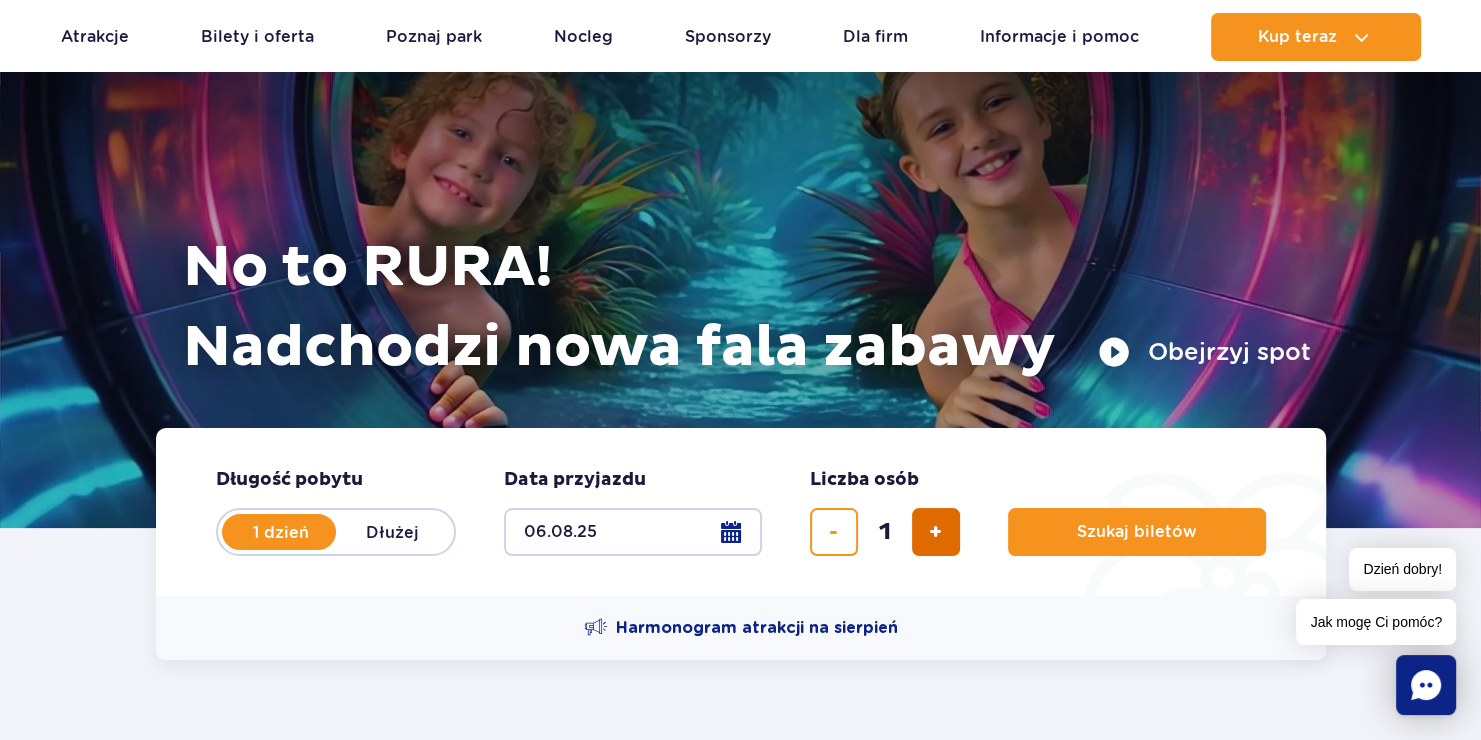 click at bounding box center [936, 532] 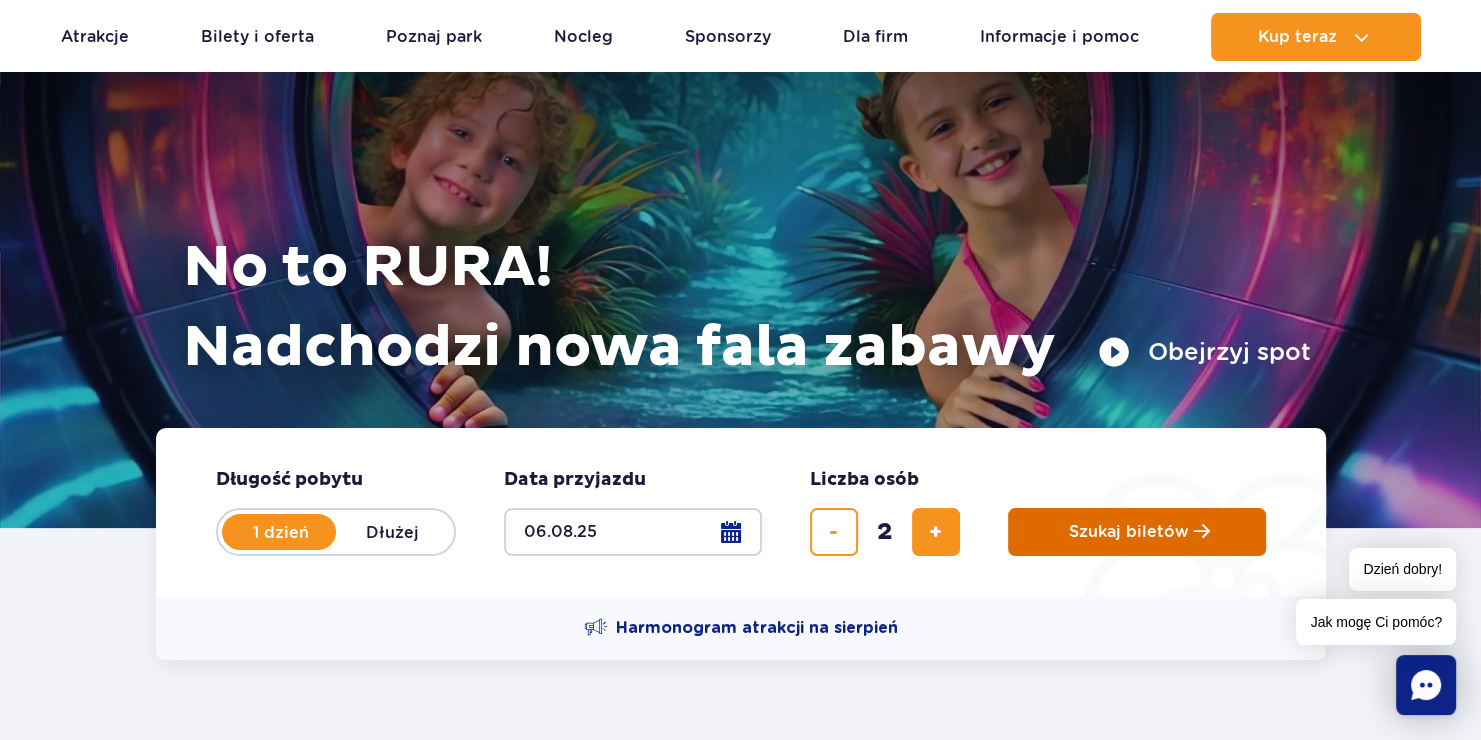 click on "Szukaj biletów" at bounding box center (1129, 532) 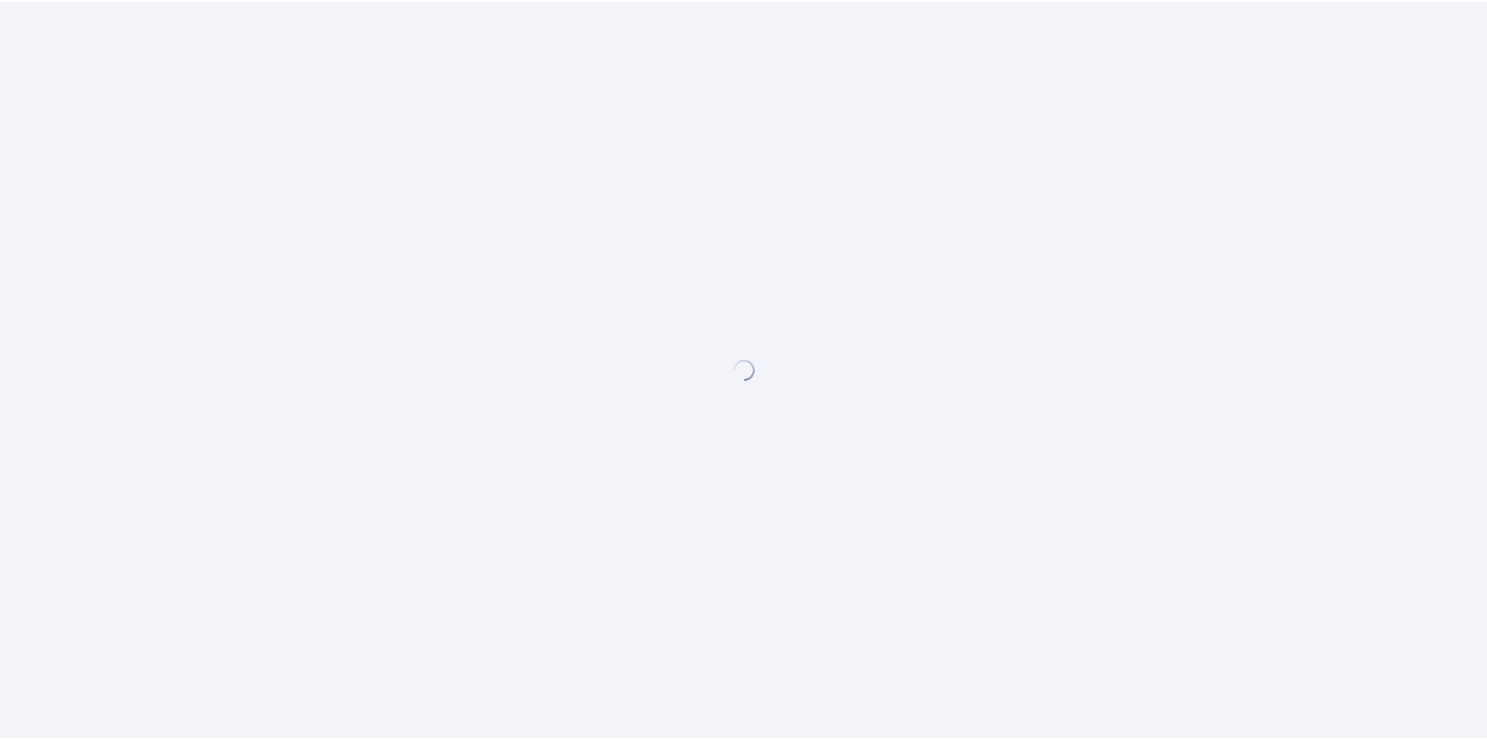 scroll, scrollTop: 0, scrollLeft: 0, axis: both 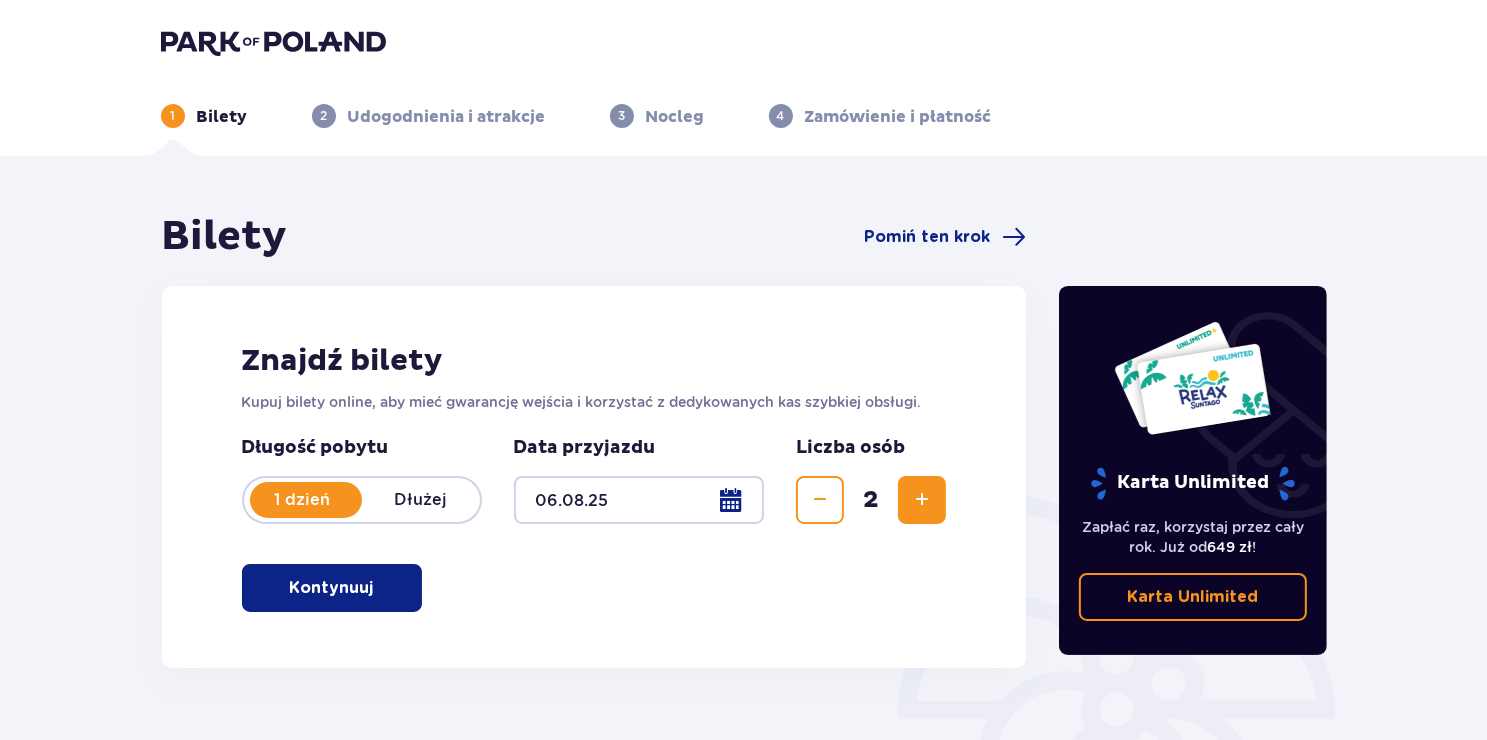 click on "Kontynuuj" at bounding box center (332, 588) 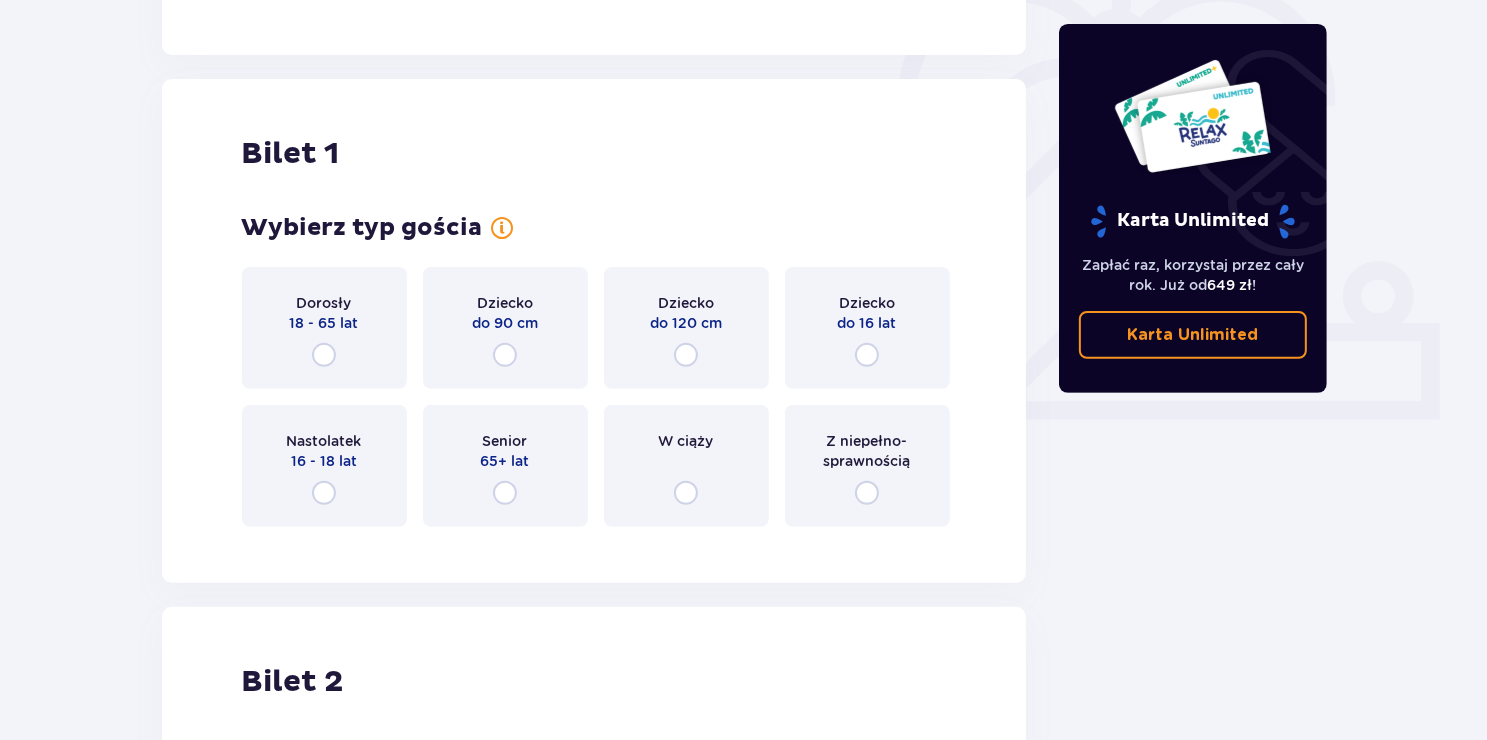 scroll, scrollTop: 668, scrollLeft: 0, axis: vertical 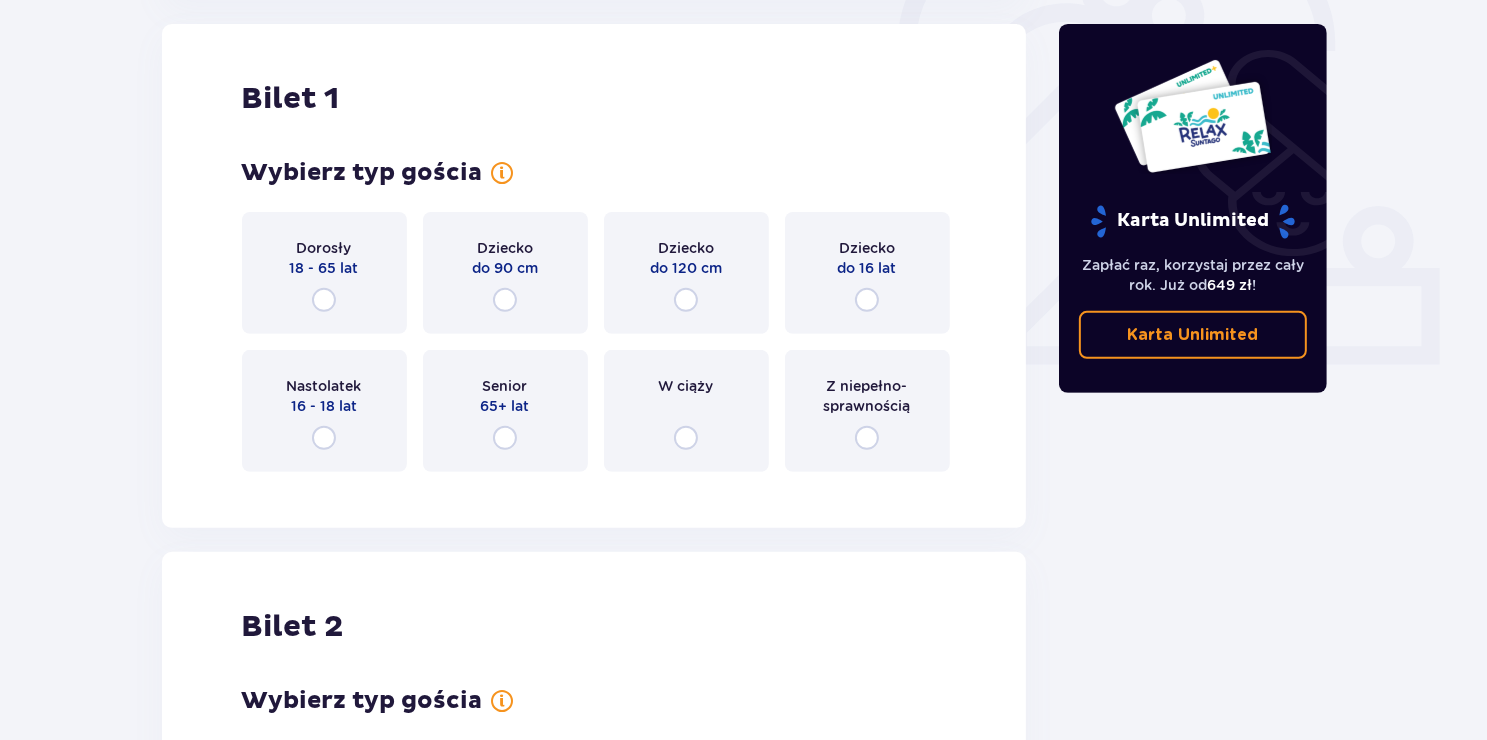 click on "Dziecko do 16 lat" at bounding box center (867, 273) 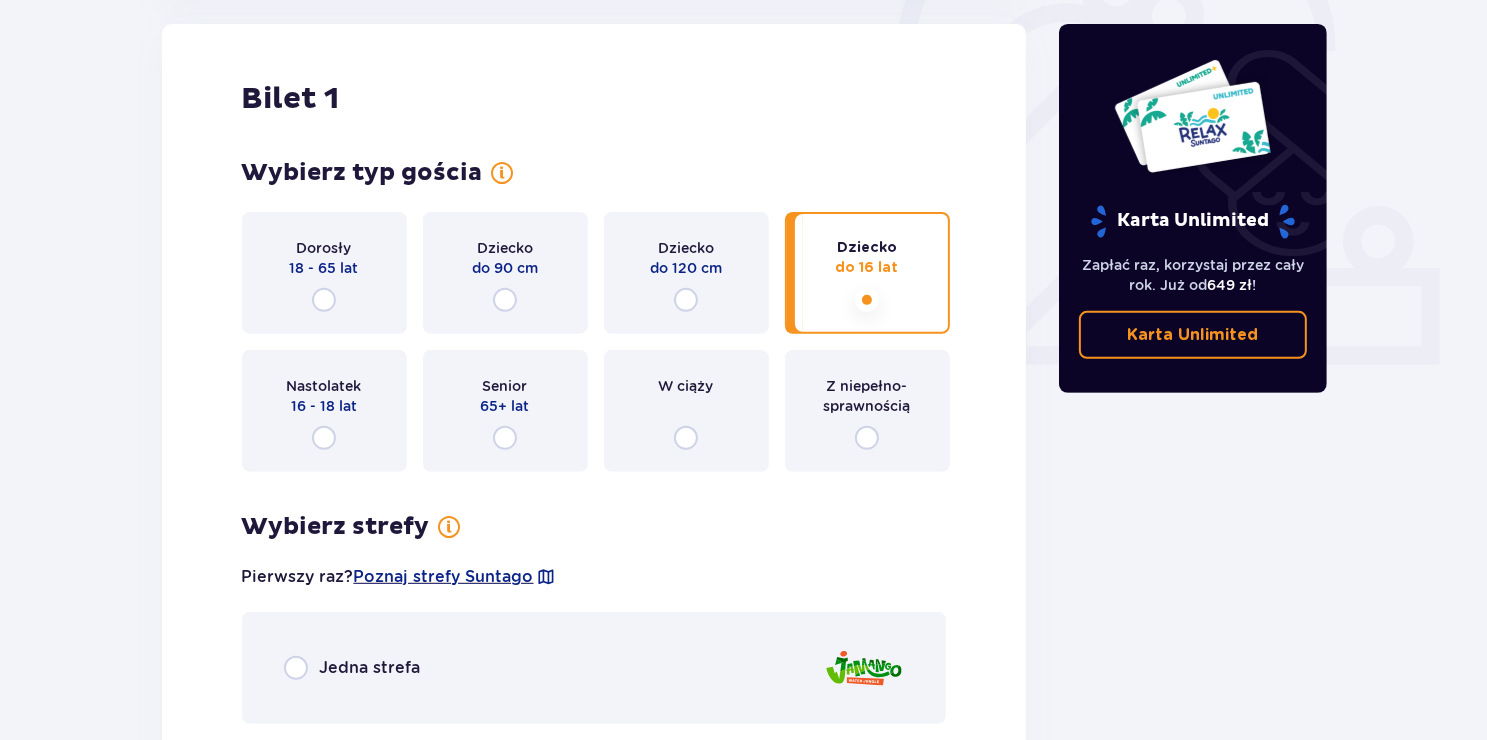 click at bounding box center (867, 300) 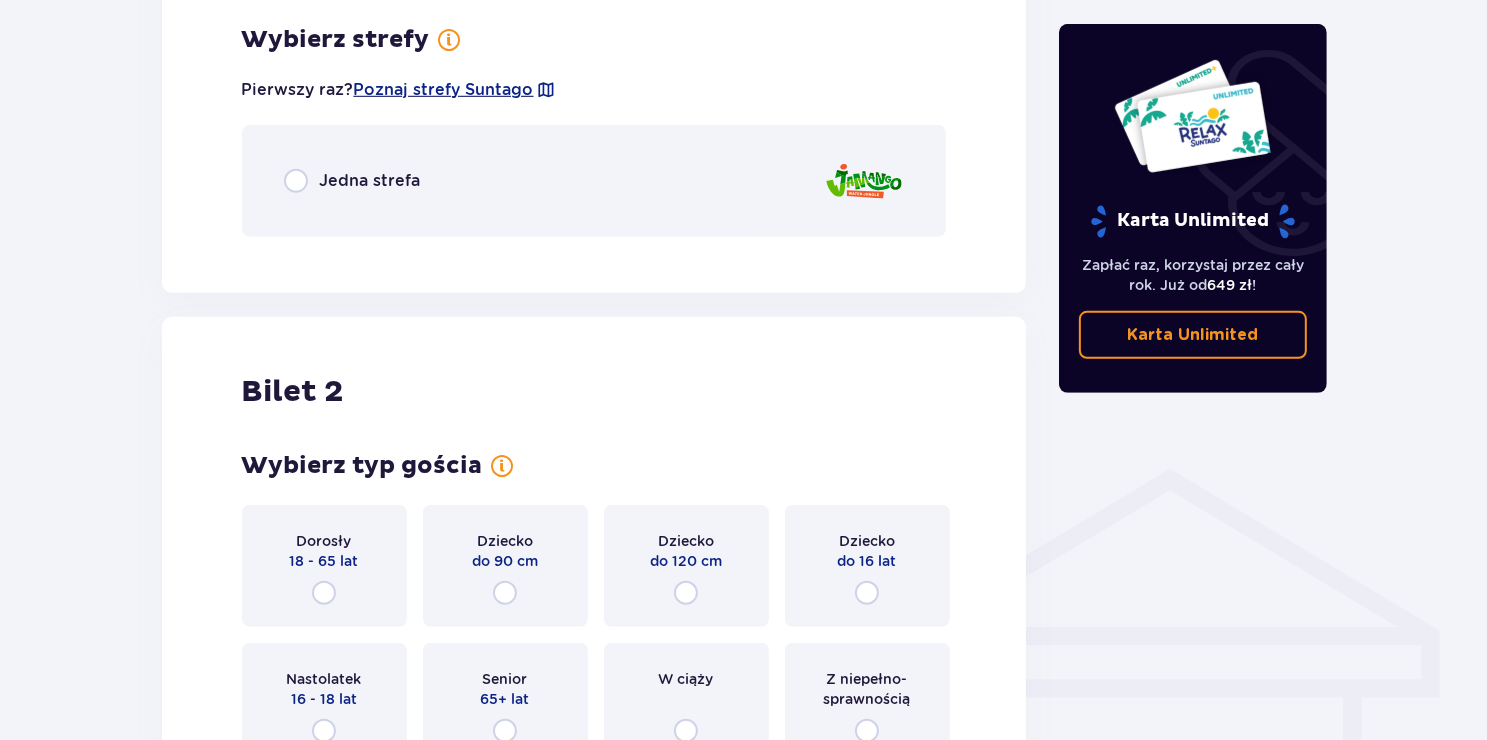 scroll, scrollTop: 1156, scrollLeft: 0, axis: vertical 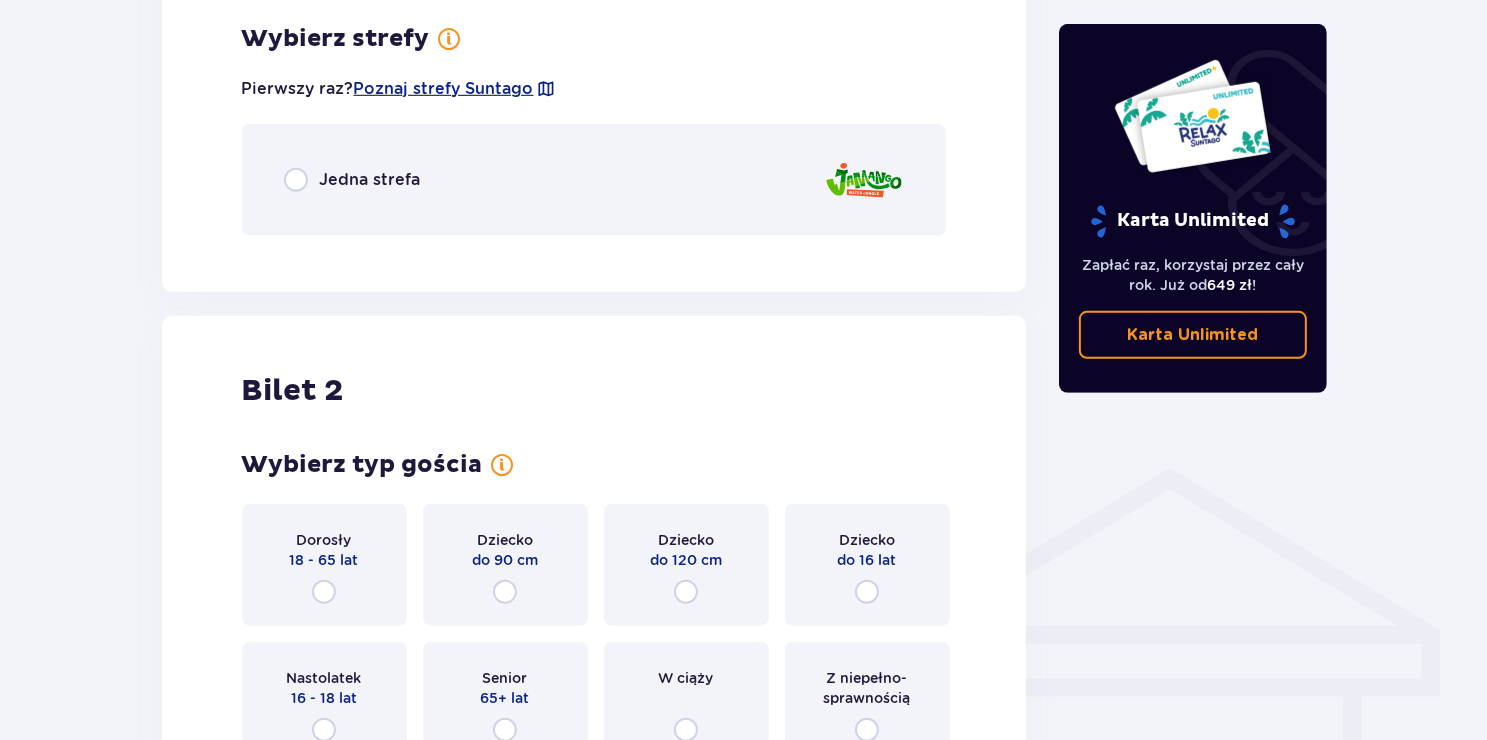 click on "Jedna strefa" at bounding box center (594, 180) 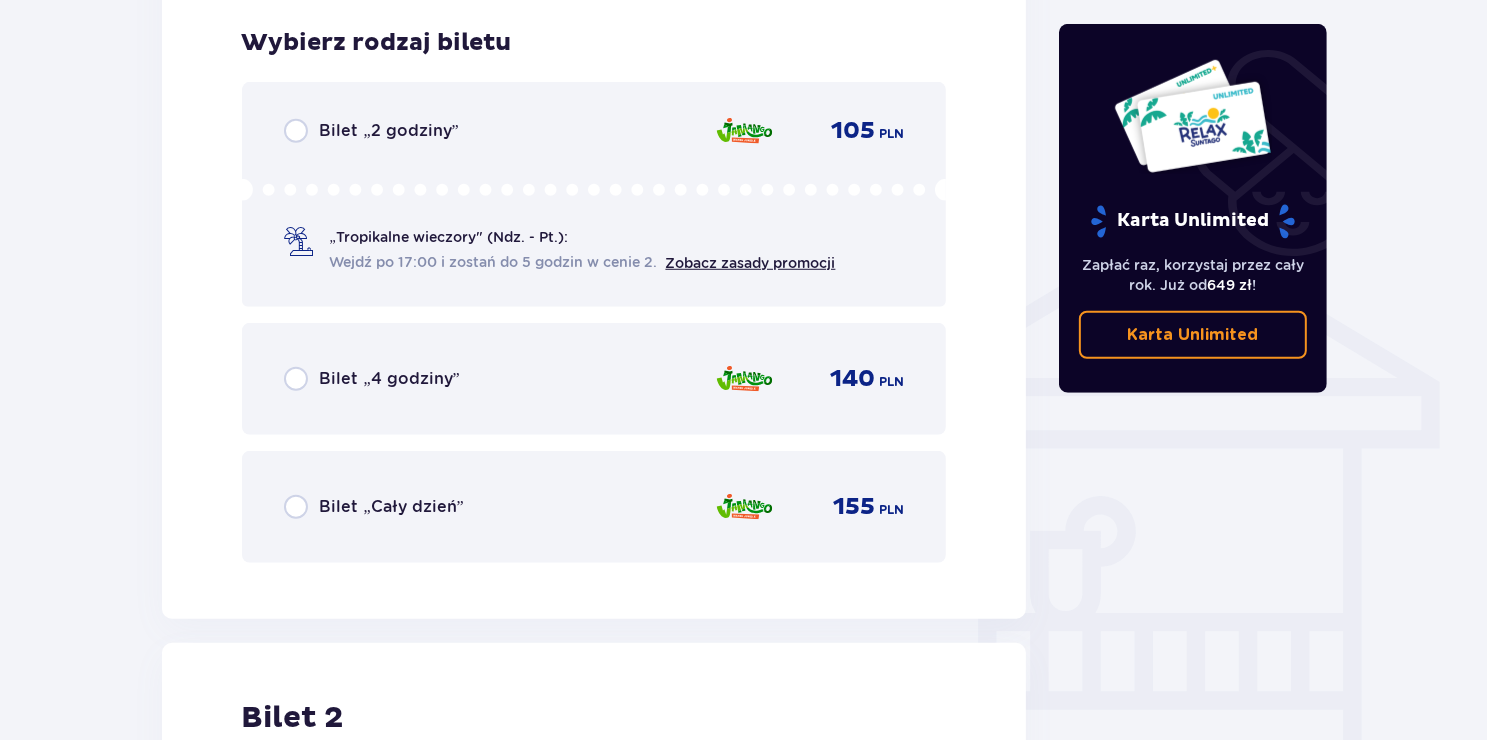 scroll, scrollTop: 1408, scrollLeft: 0, axis: vertical 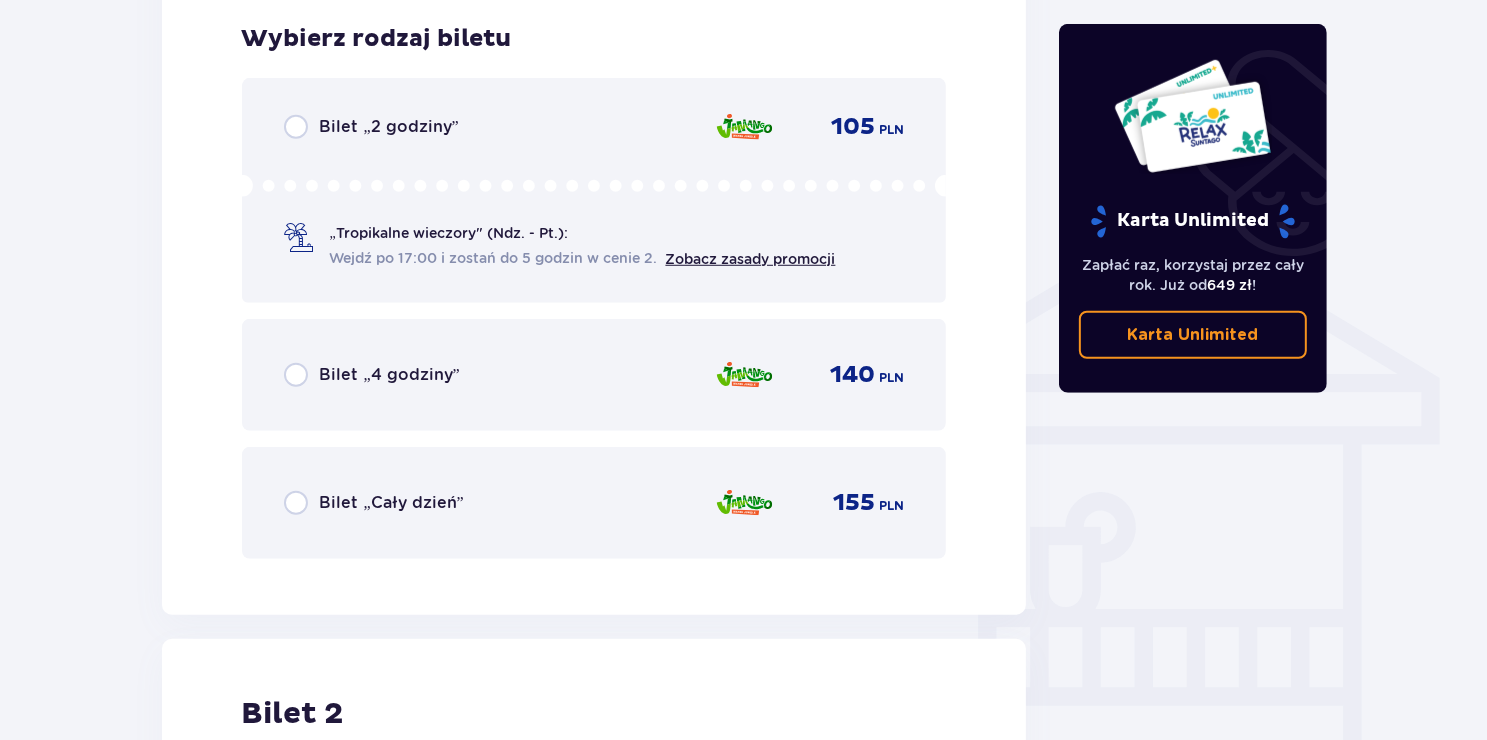 click on "Bilet „4 godziny” 140 PLN" at bounding box center (594, 375) 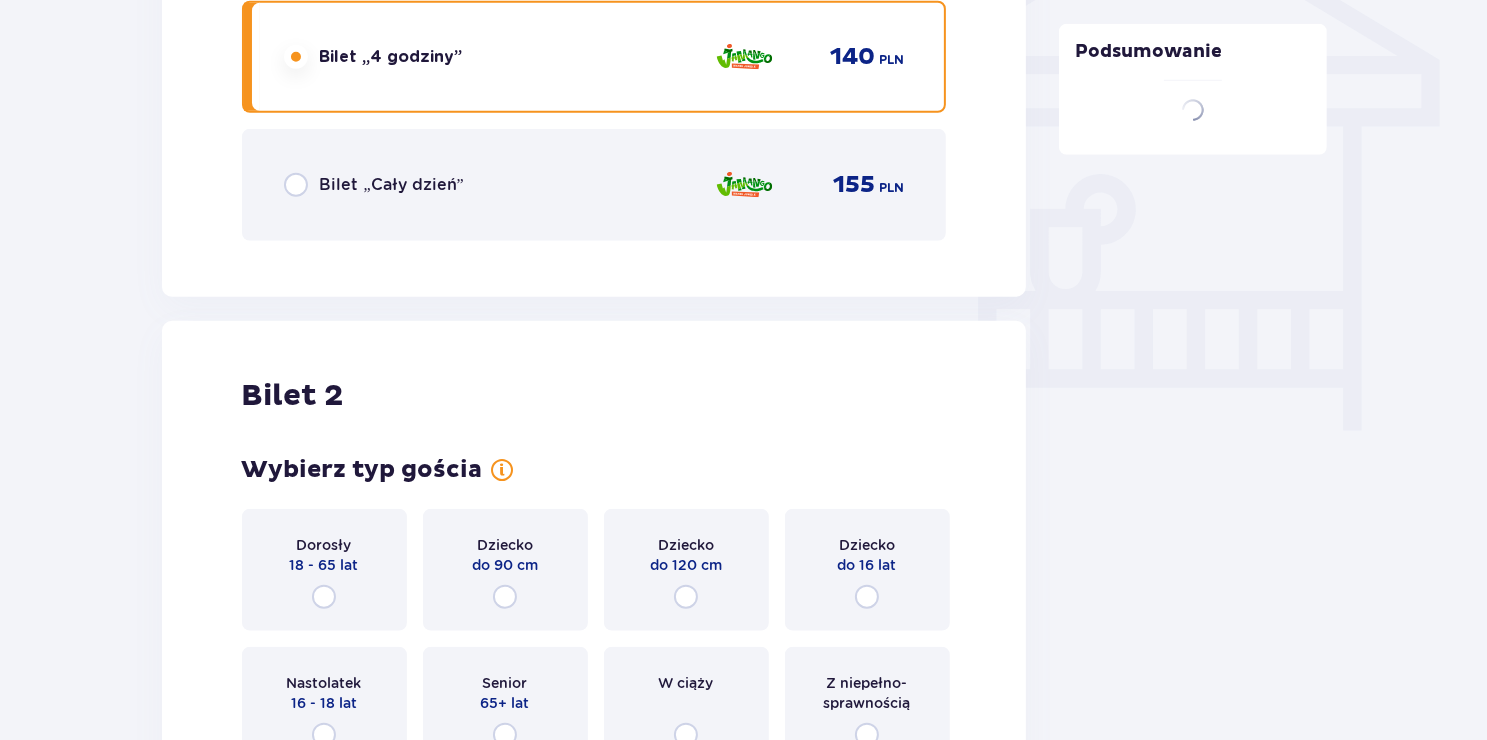 scroll, scrollTop: 2021, scrollLeft: 0, axis: vertical 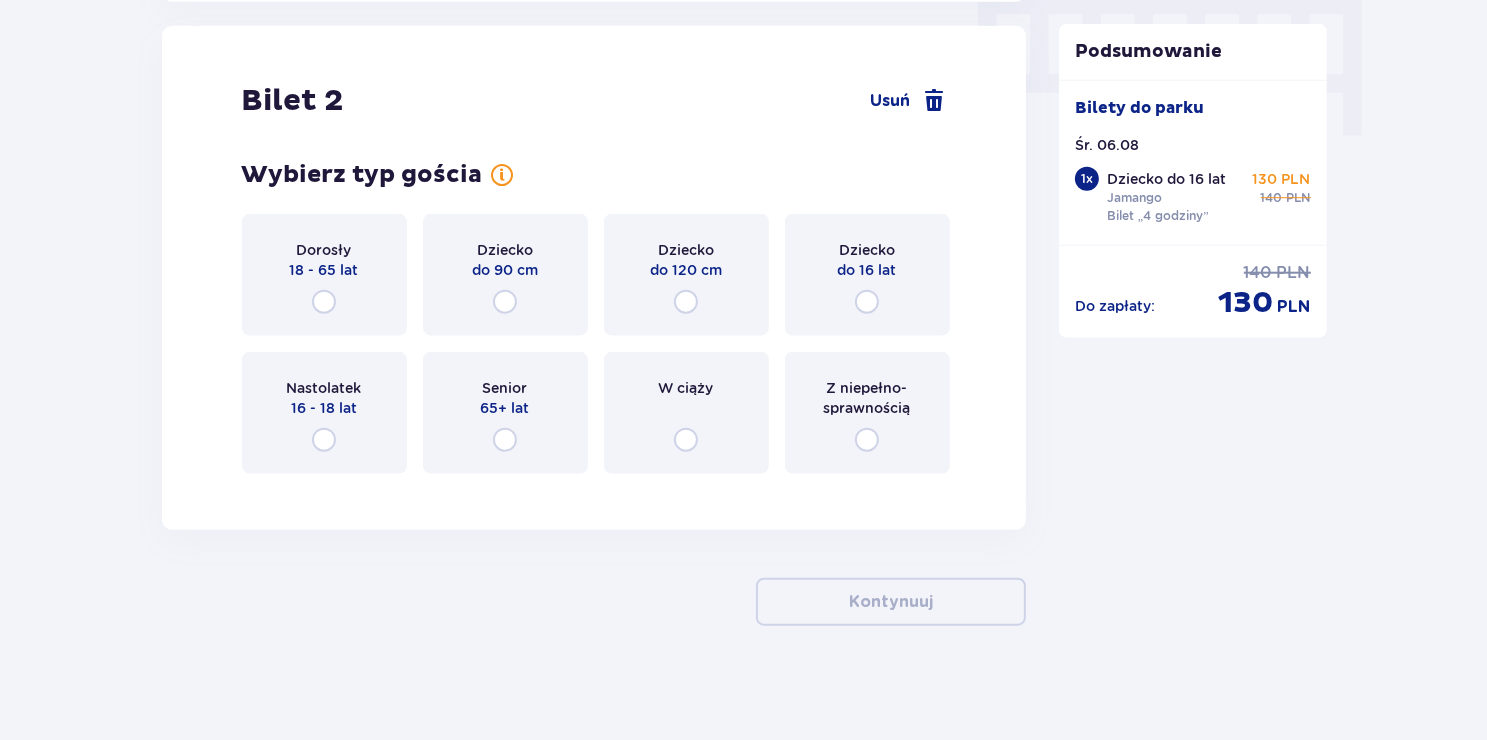click on "Nastolatek 16 - 18 lat" at bounding box center [324, 413] 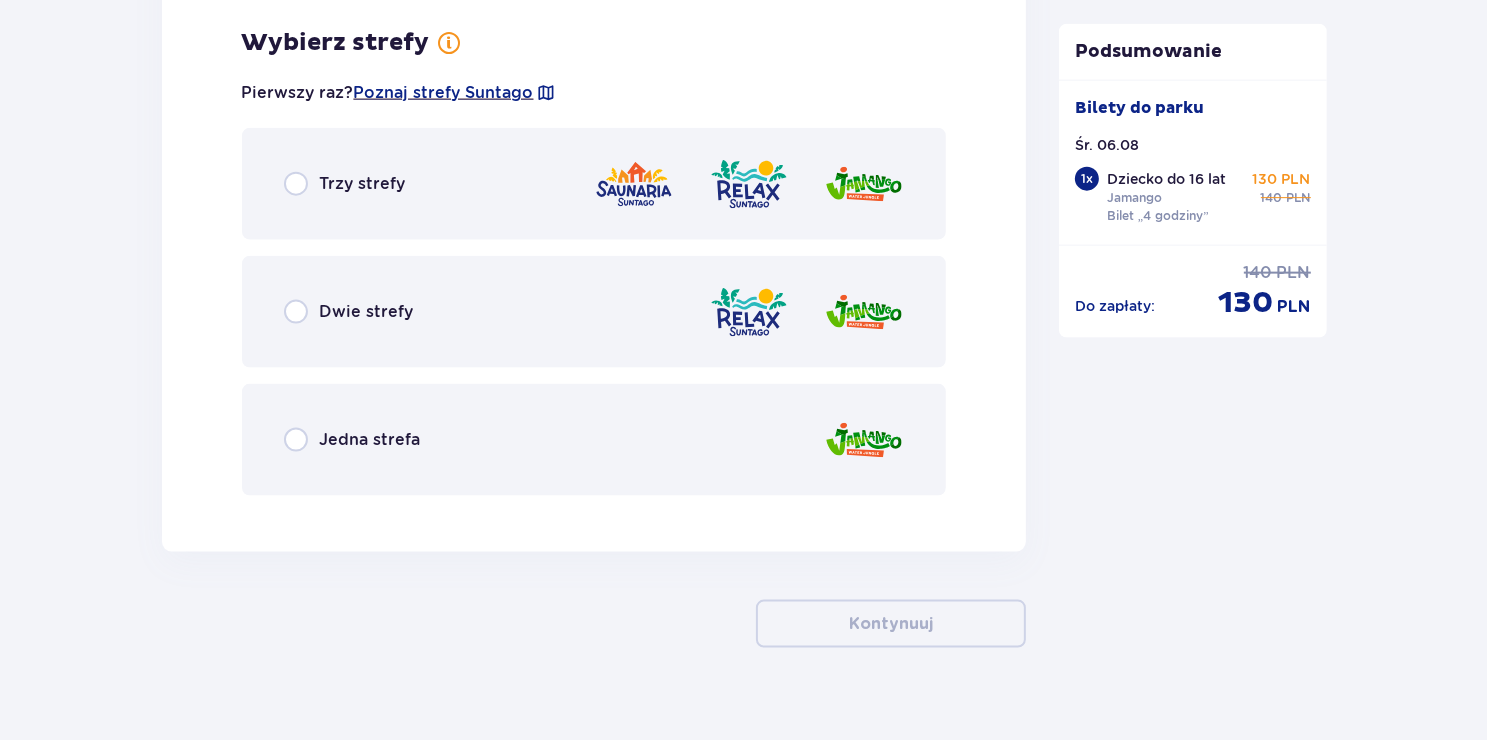 scroll, scrollTop: 2509, scrollLeft: 0, axis: vertical 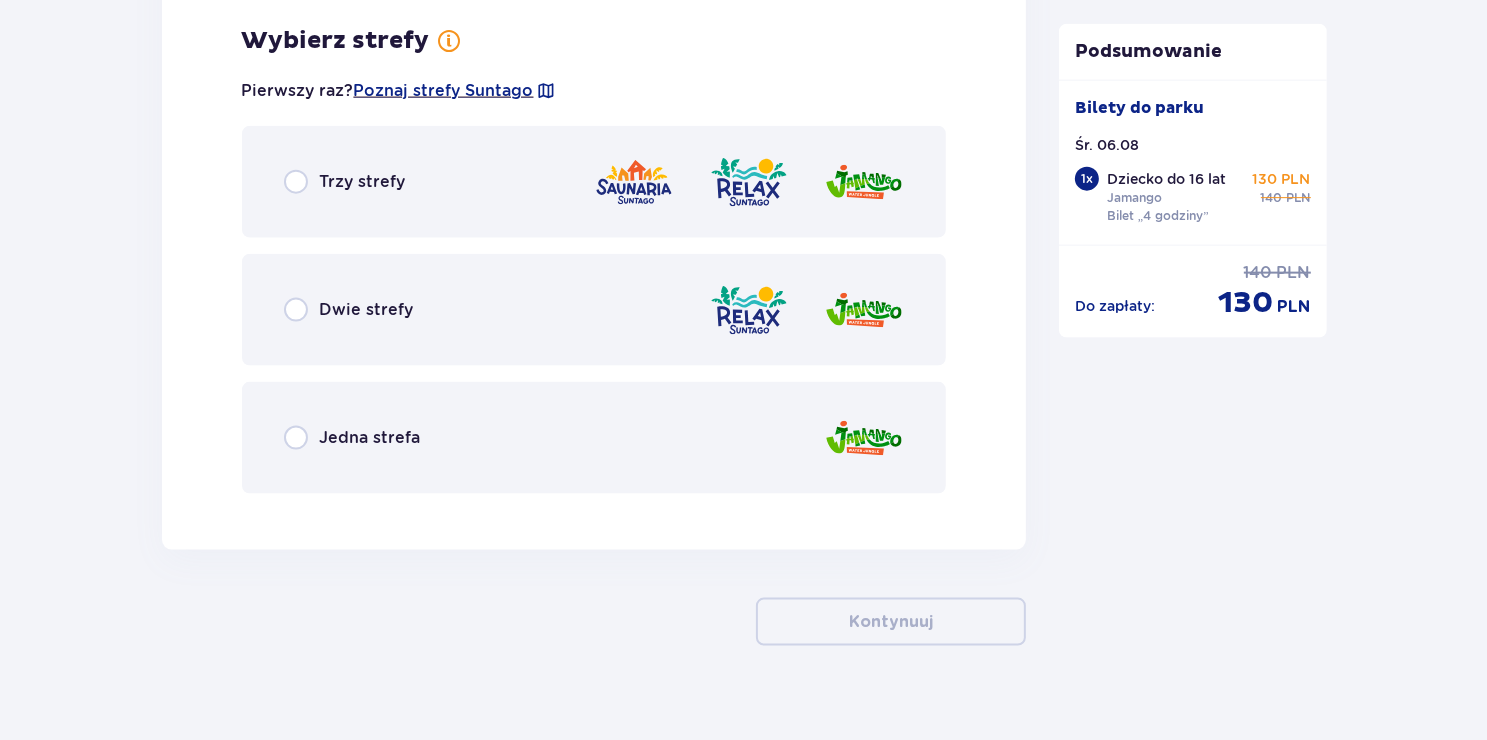 click on "Jedna strefa" at bounding box center (594, 438) 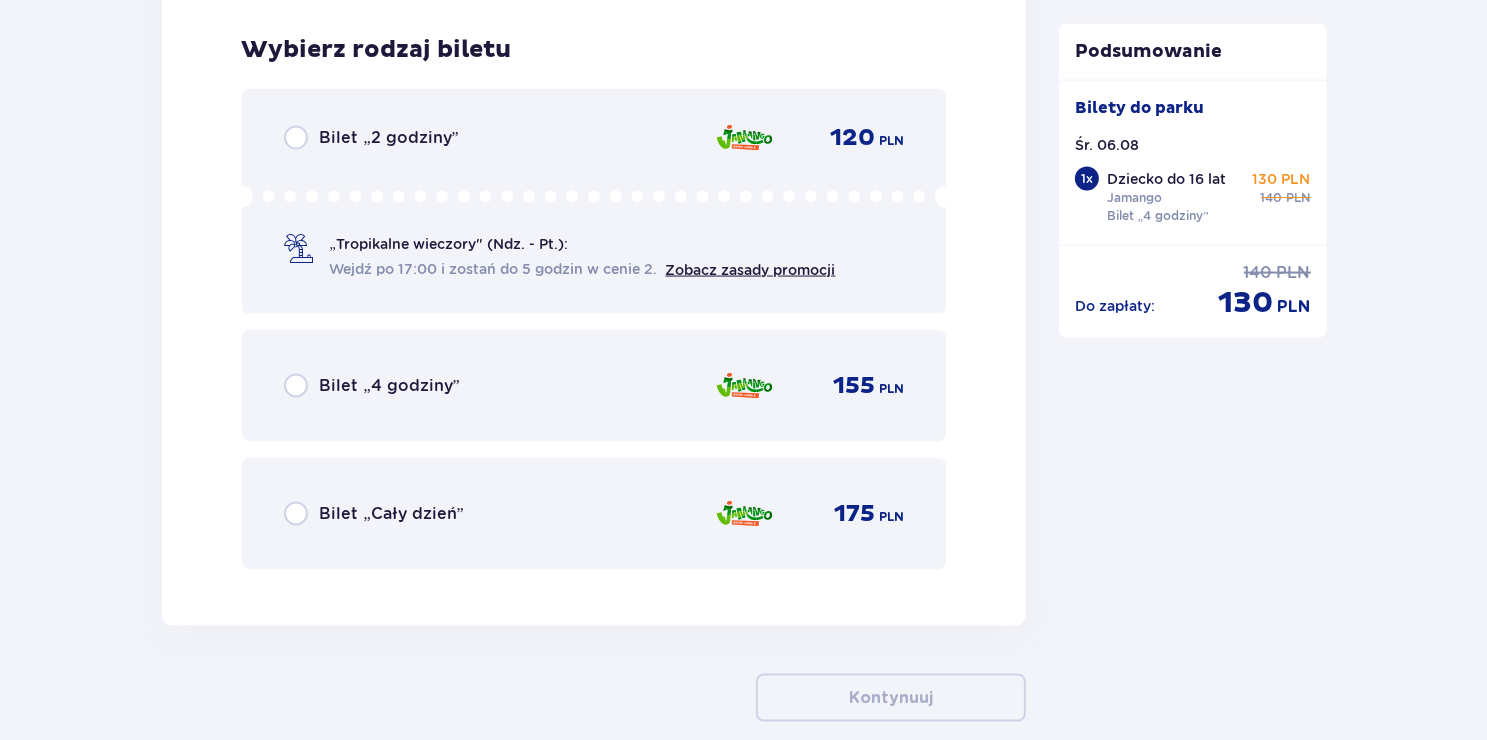 scroll, scrollTop: 3017, scrollLeft: 0, axis: vertical 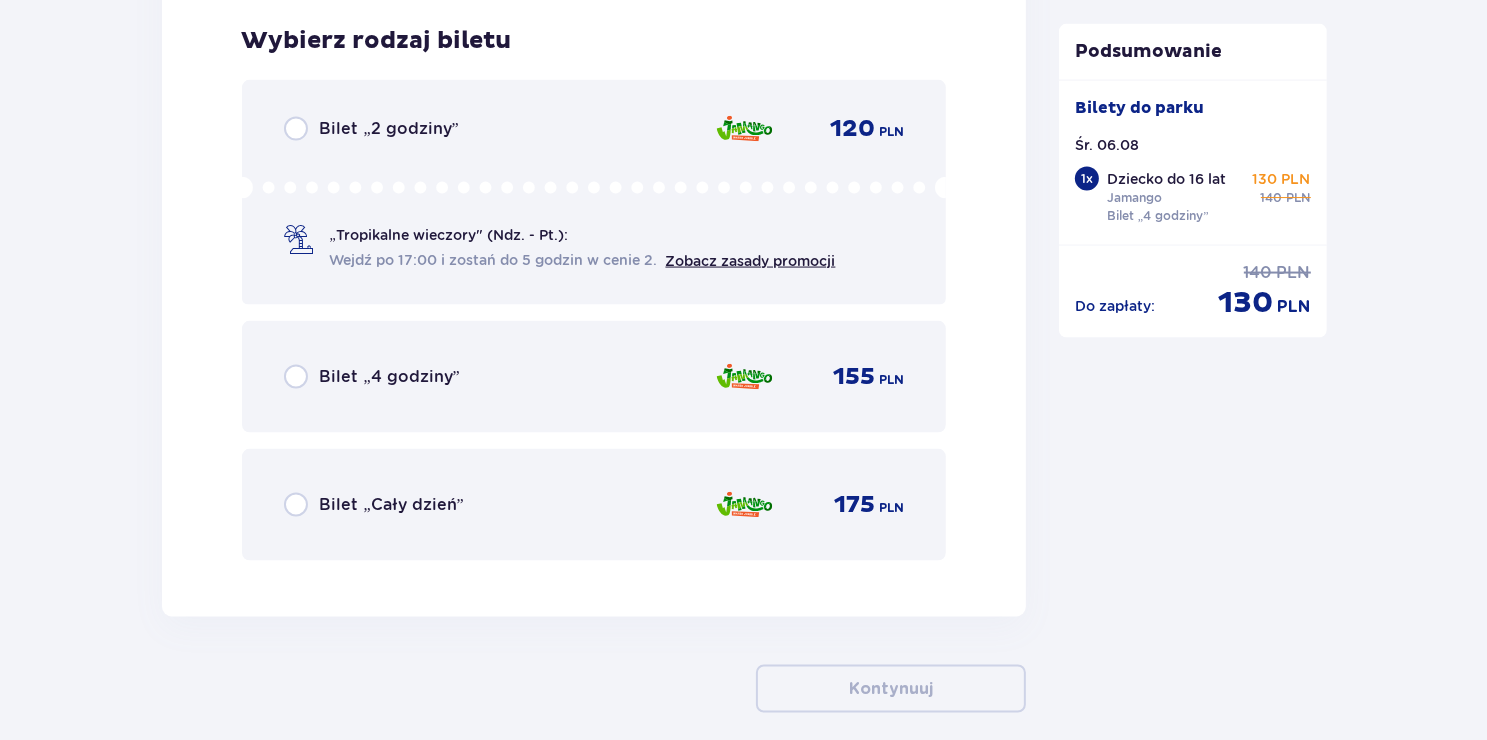 click on "Bilet „4 godziny” 155 PLN" at bounding box center [594, 377] 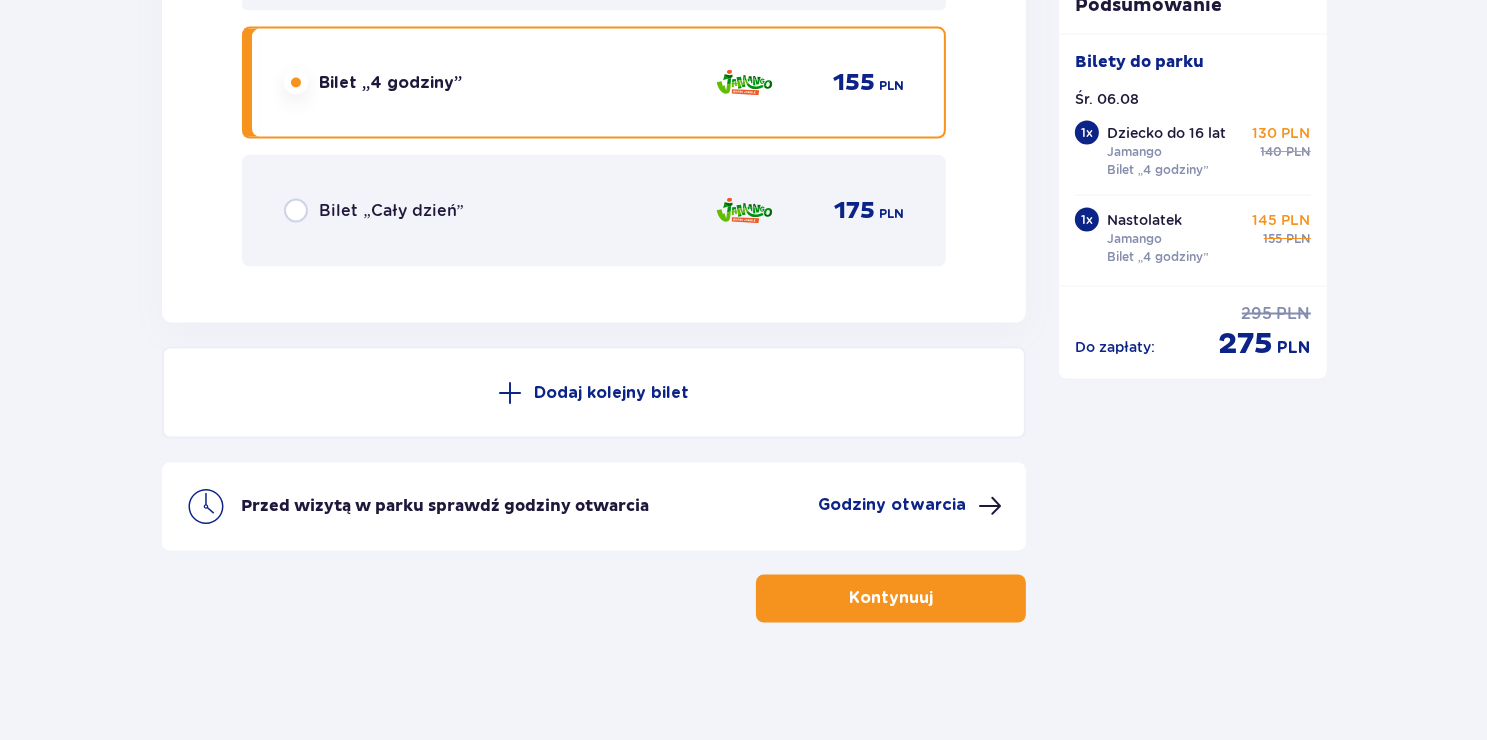 scroll, scrollTop: 3312, scrollLeft: 0, axis: vertical 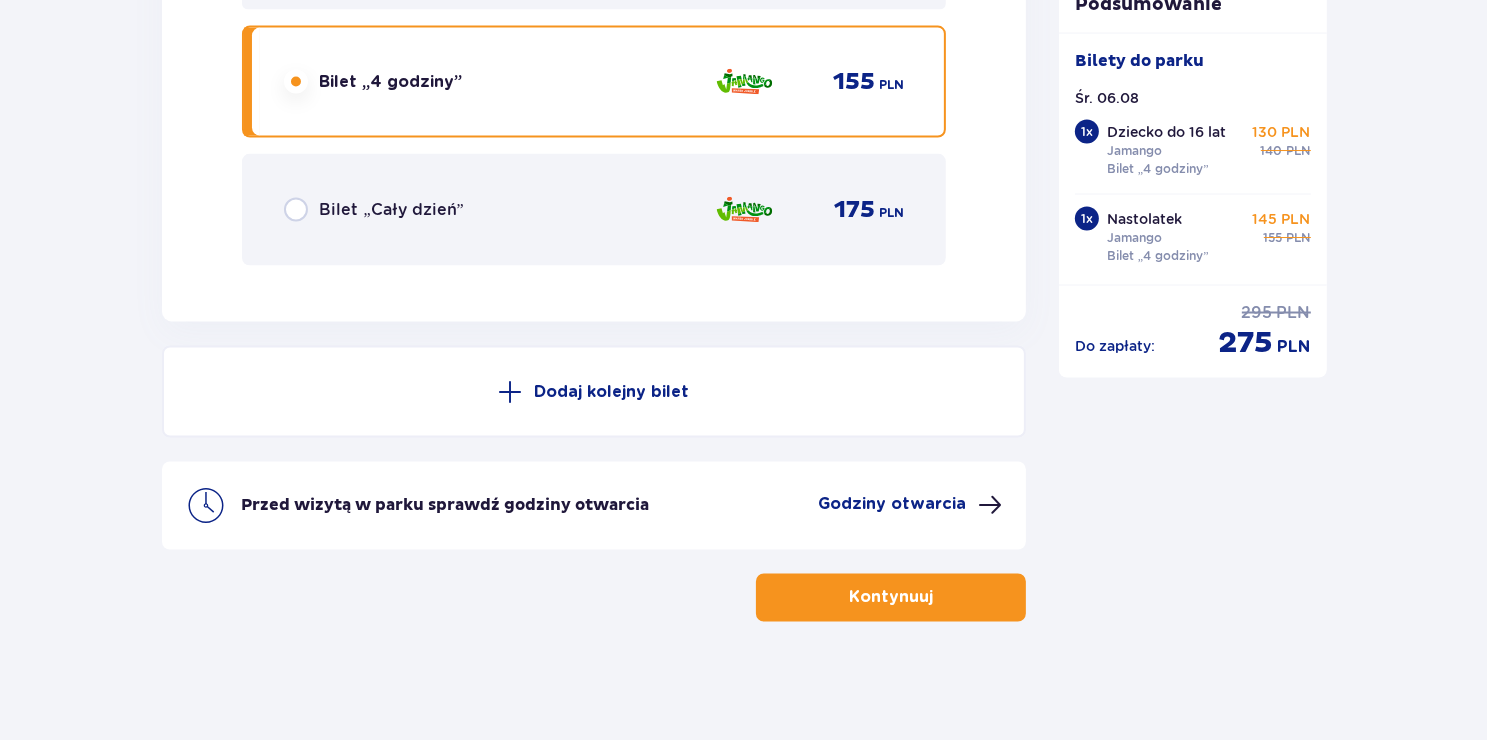click on "Kontynuuj" at bounding box center (891, 598) 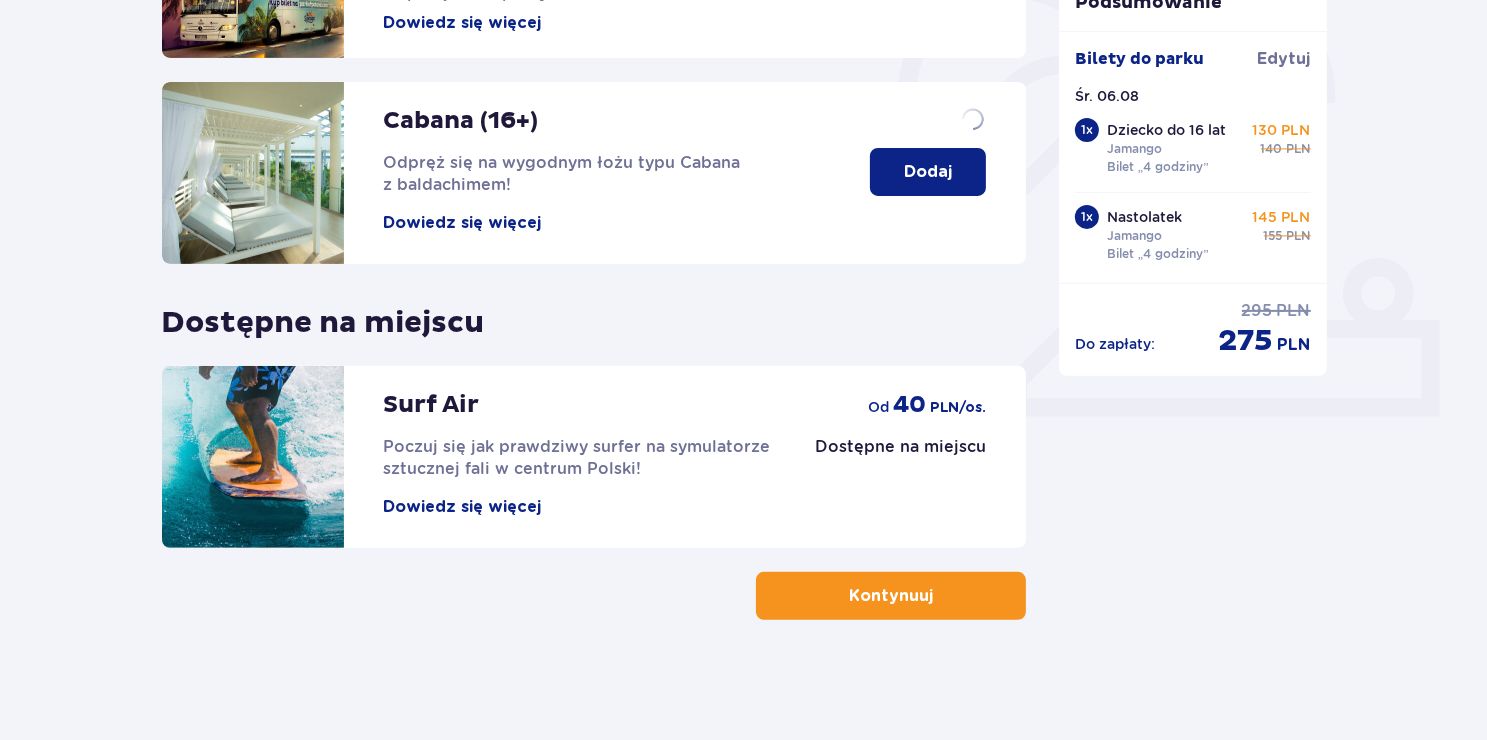 scroll, scrollTop: 0, scrollLeft: 0, axis: both 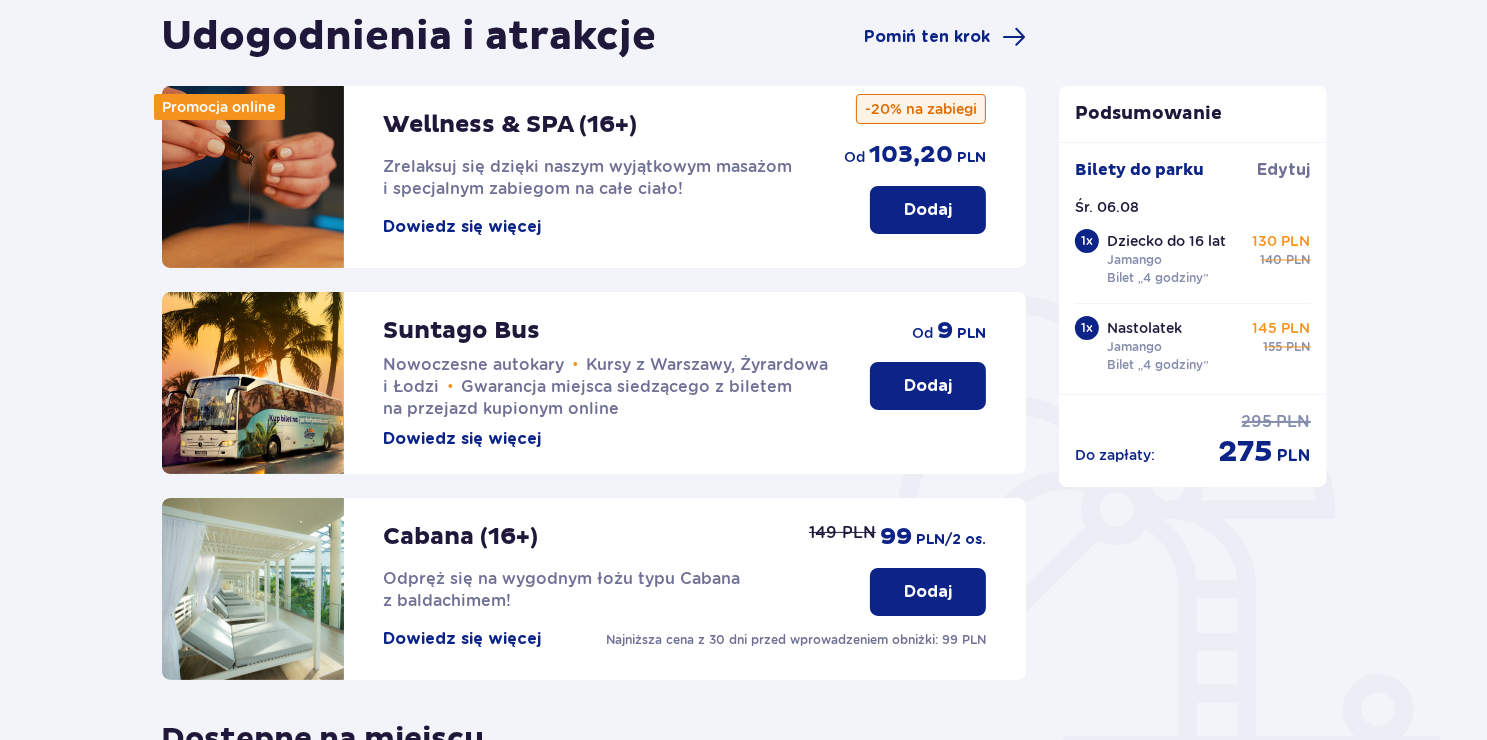 click on "Dodaj" at bounding box center [928, 386] 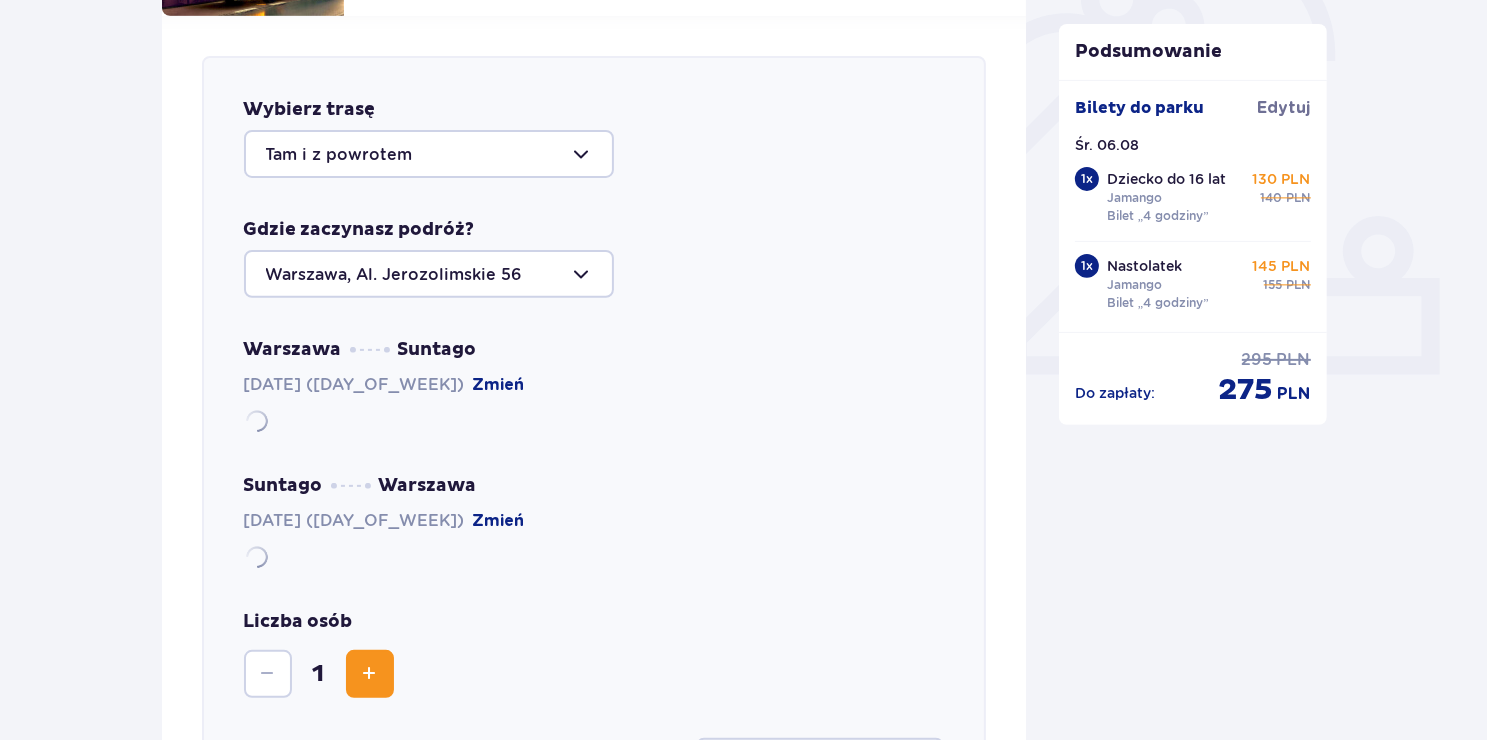 scroll, scrollTop: 689, scrollLeft: 0, axis: vertical 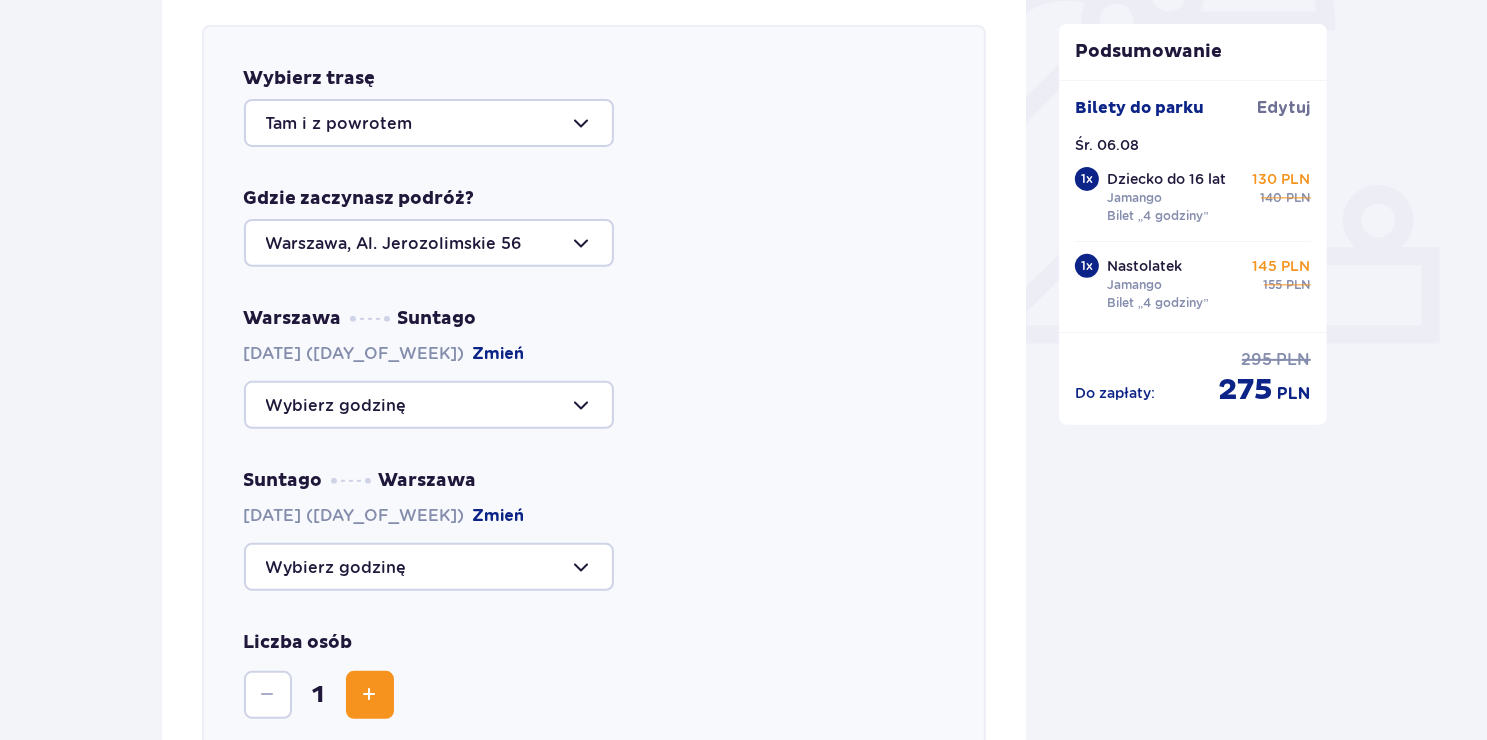 click at bounding box center (429, 567) 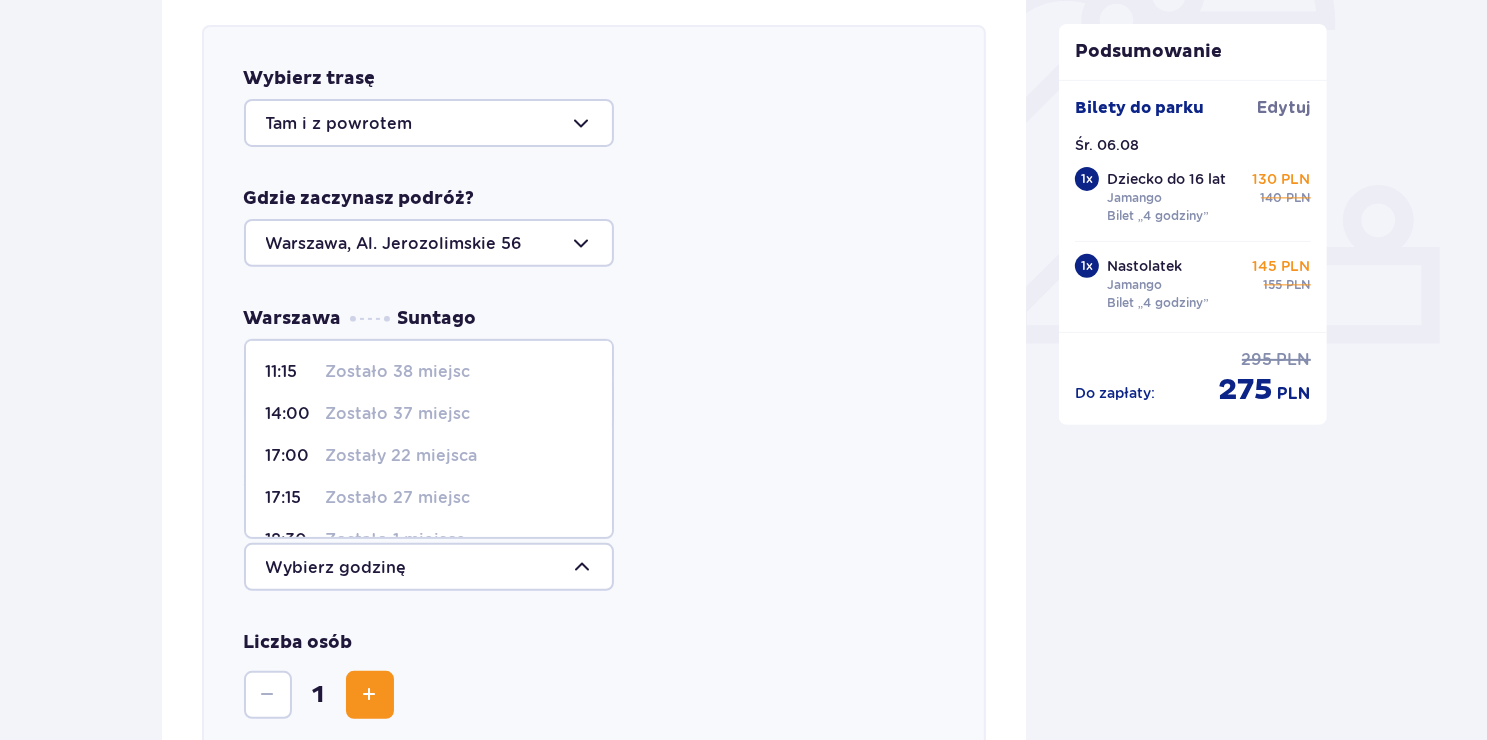 click at bounding box center (429, 567) 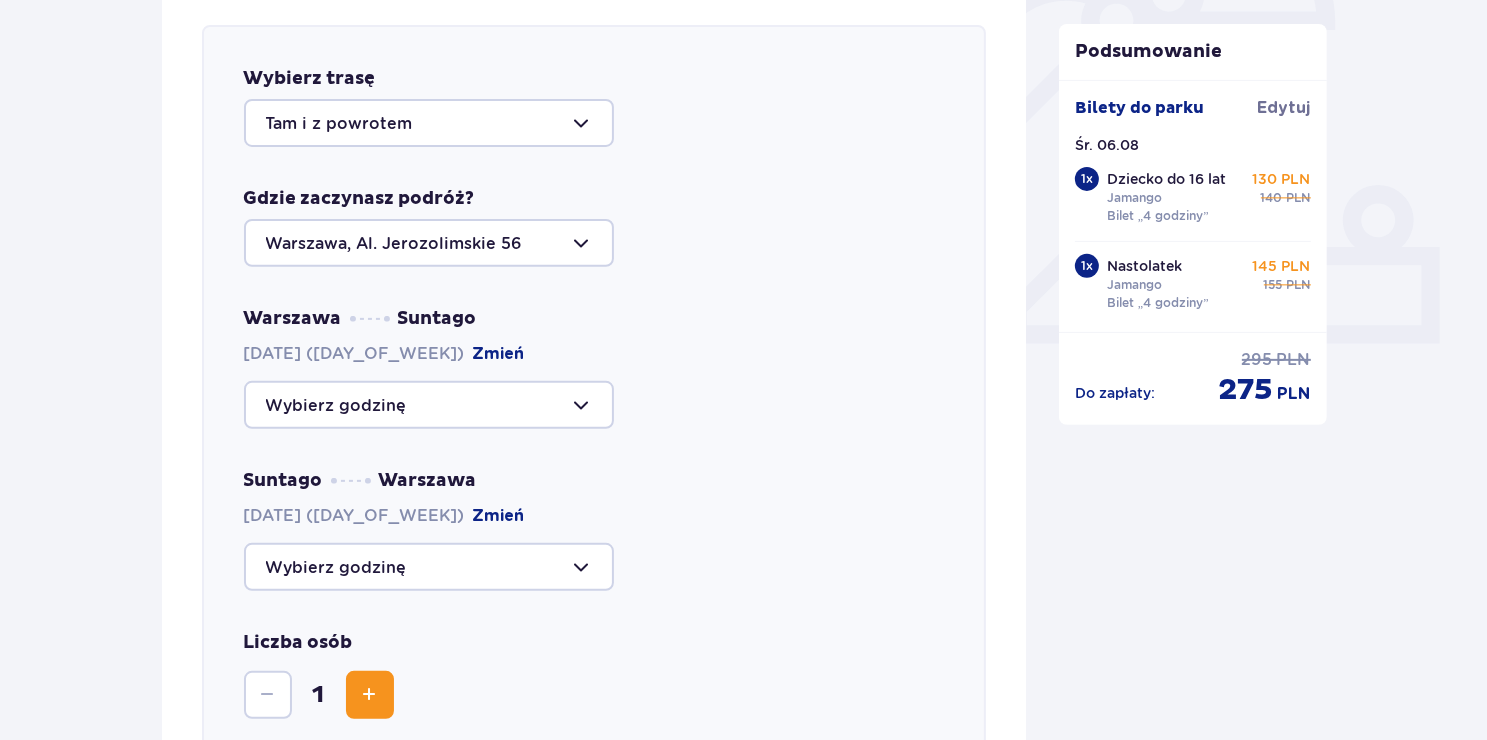 click at bounding box center (429, 405) 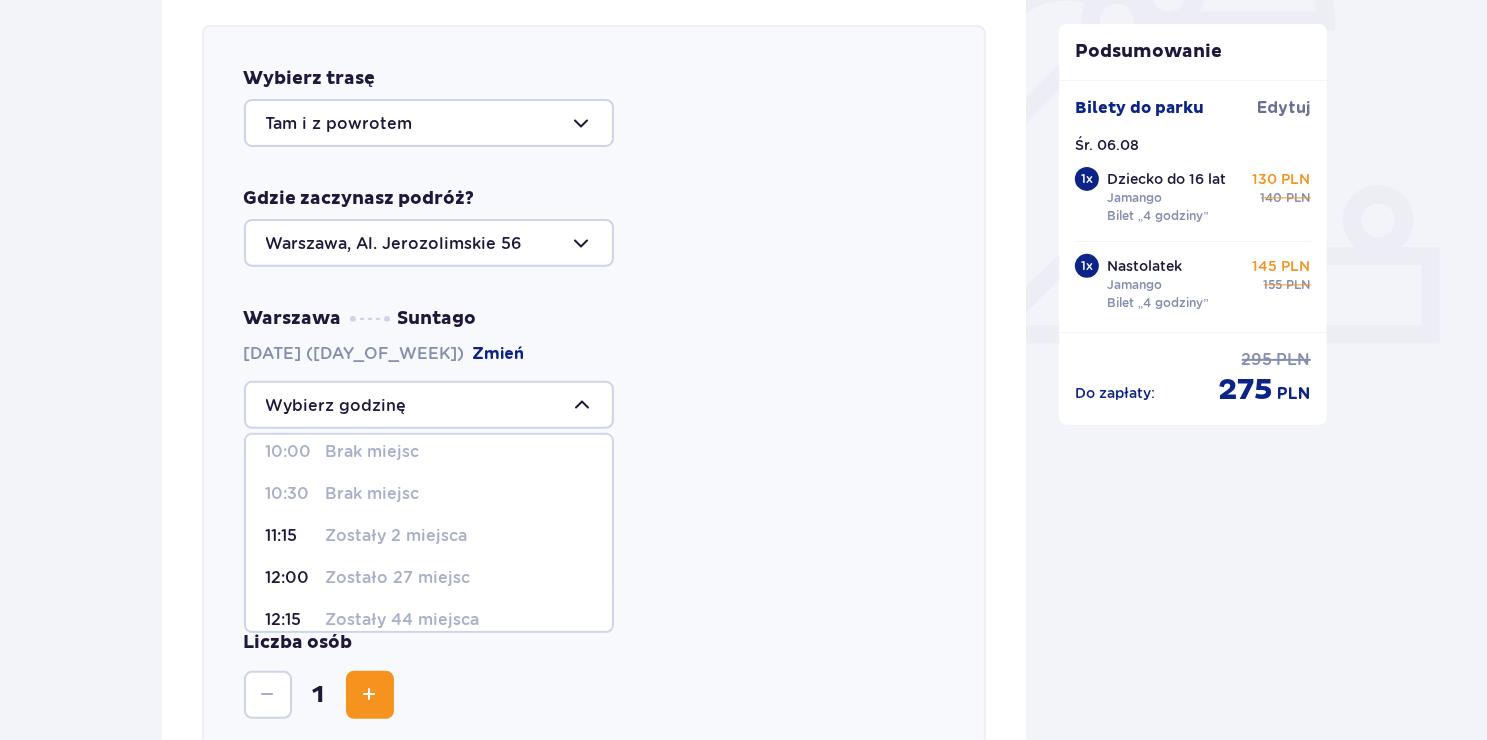 scroll, scrollTop: 100, scrollLeft: 0, axis: vertical 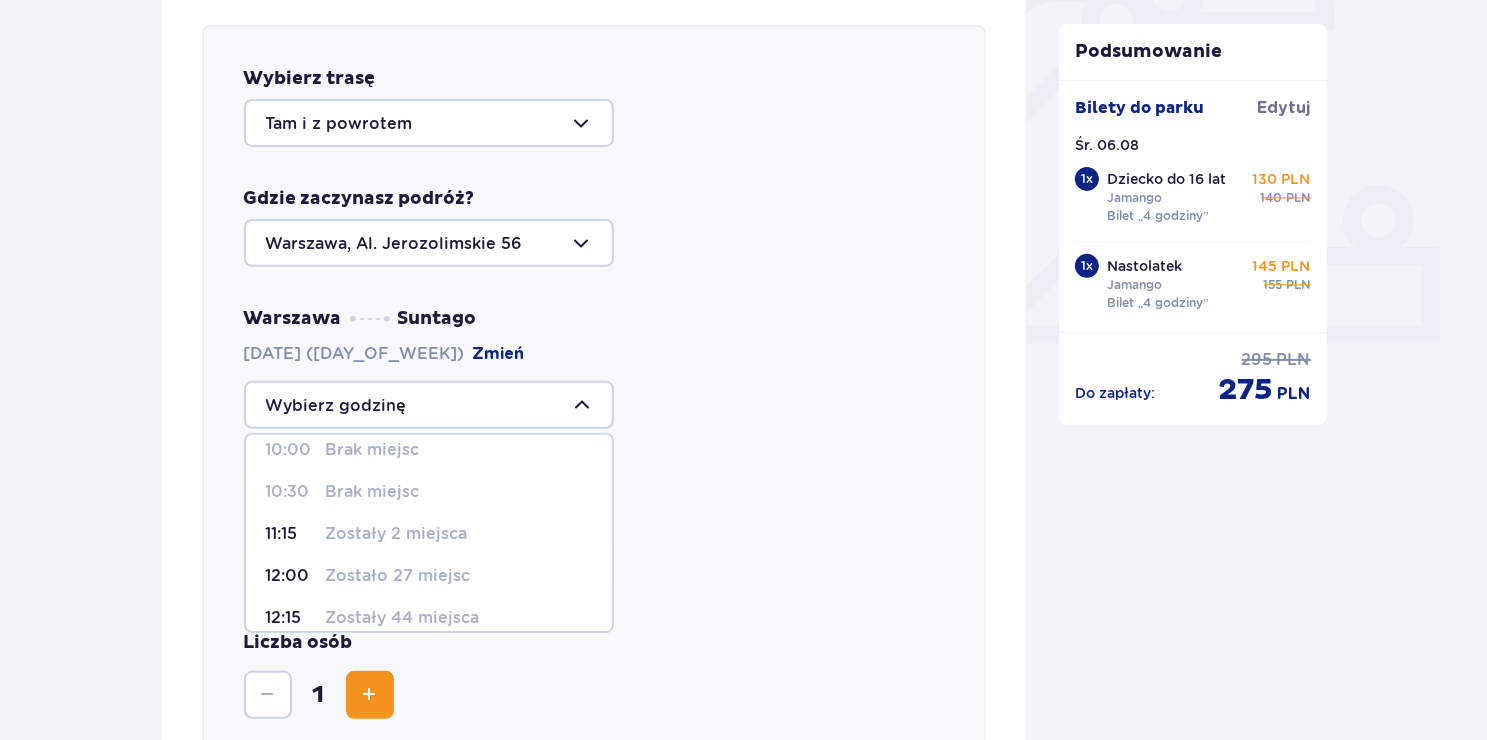 click on "Zostały 2 miejsca" at bounding box center [397, 534] 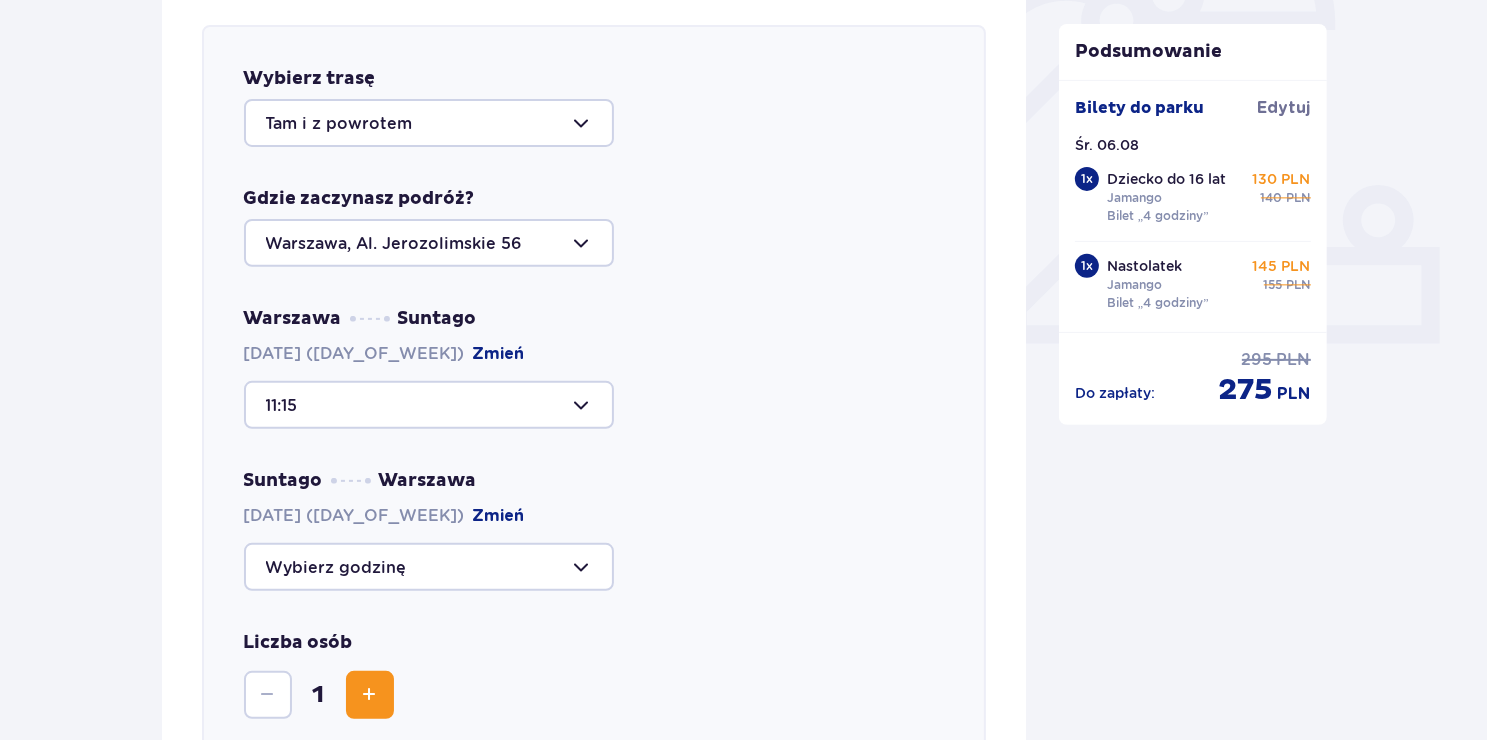 click at bounding box center (429, 567) 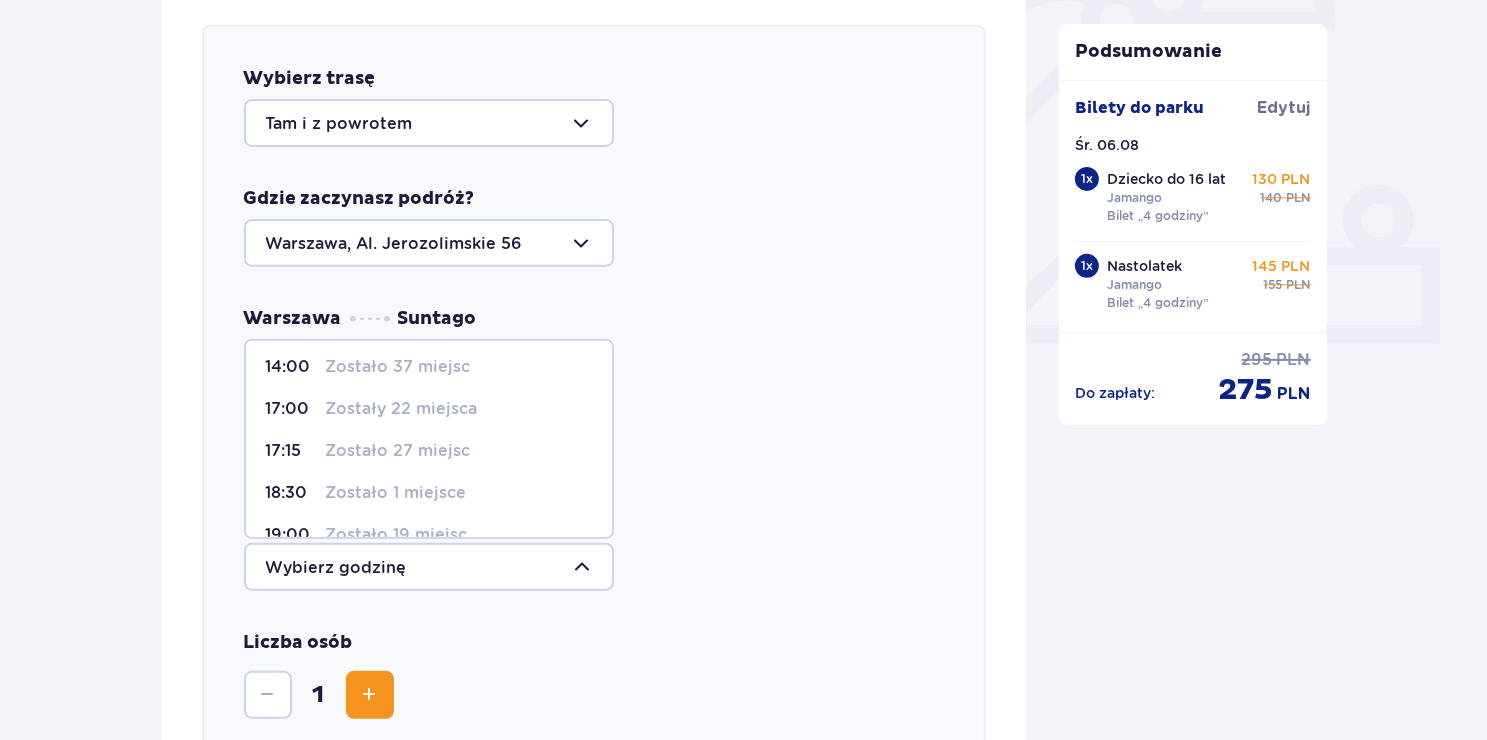 scroll, scrollTop: 0, scrollLeft: 0, axis: both 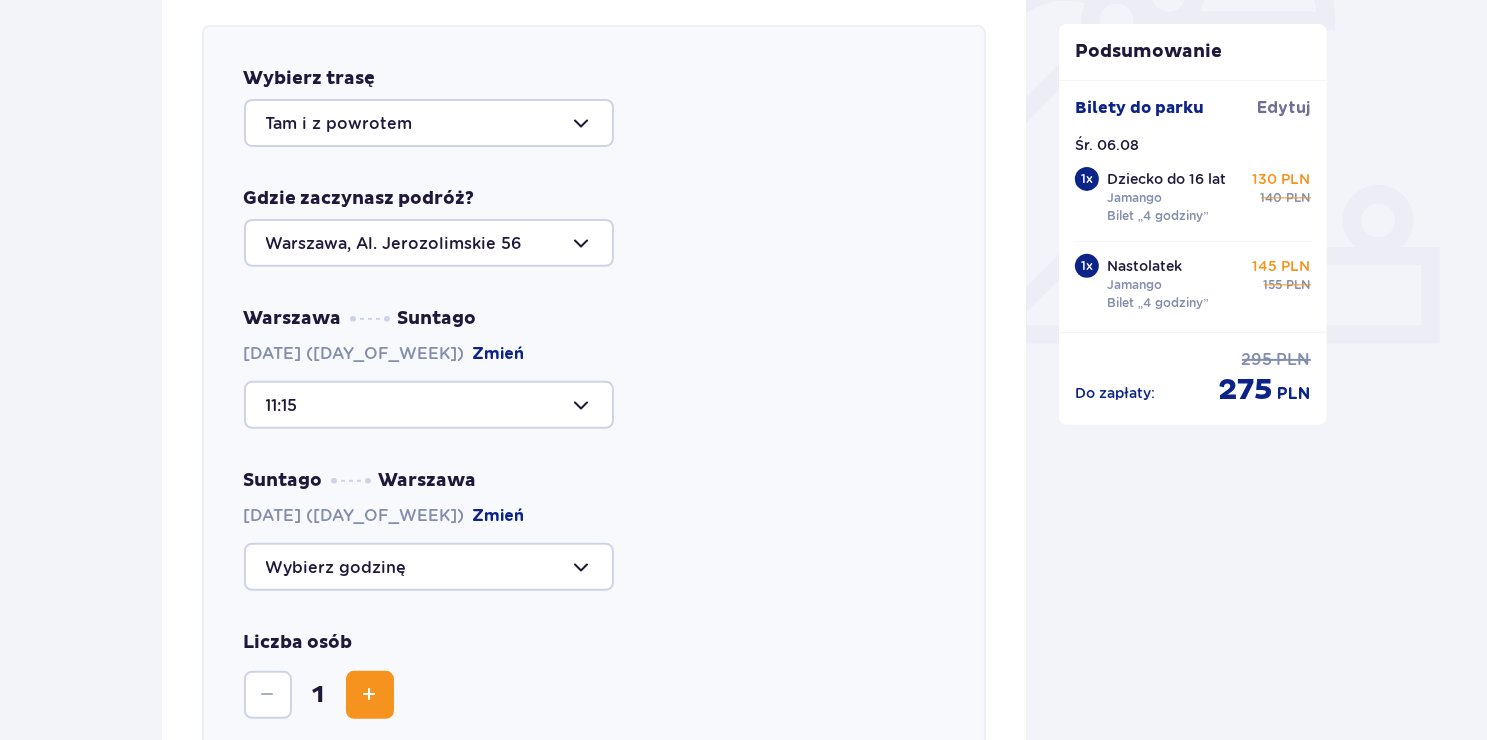 click at bounding box center (429, 243) 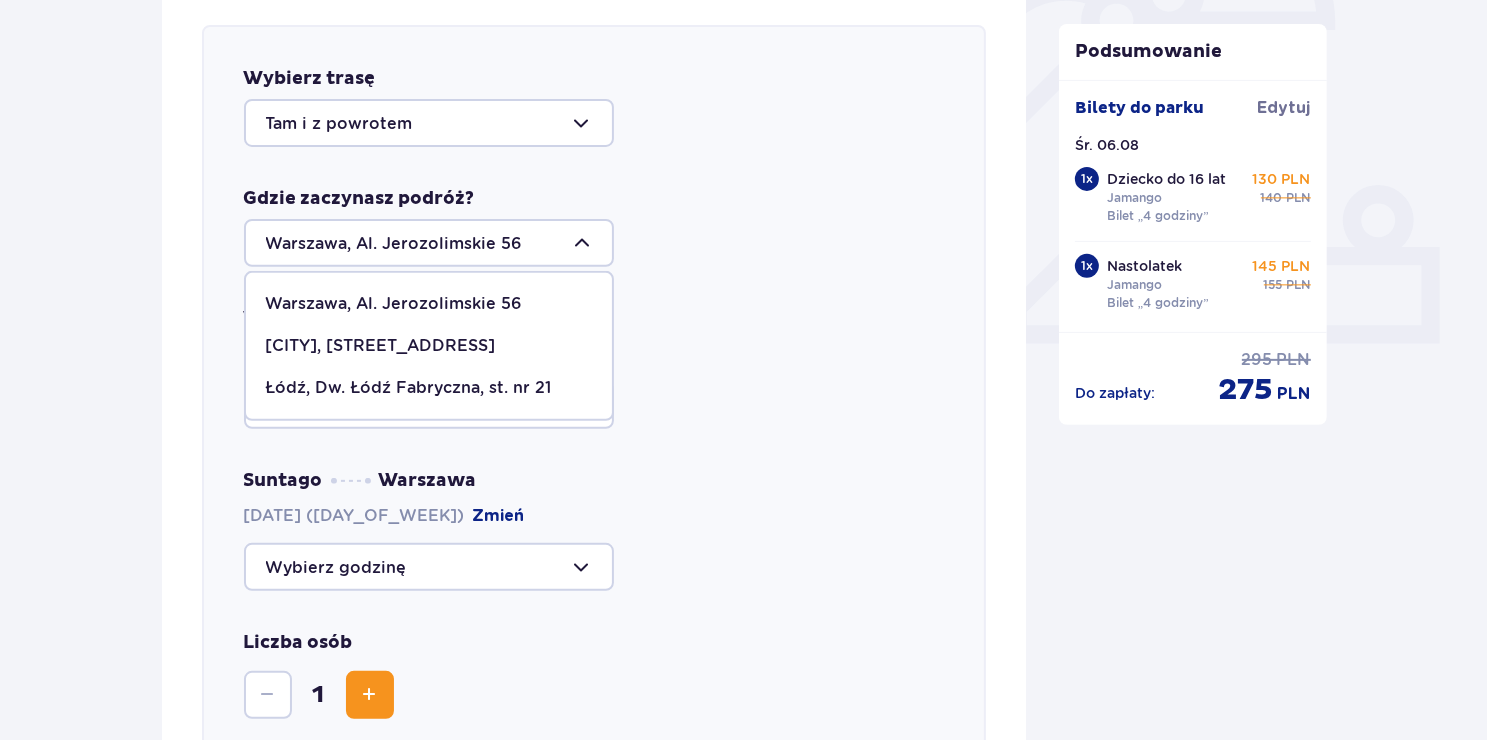 click at bounding box center (429, 243) 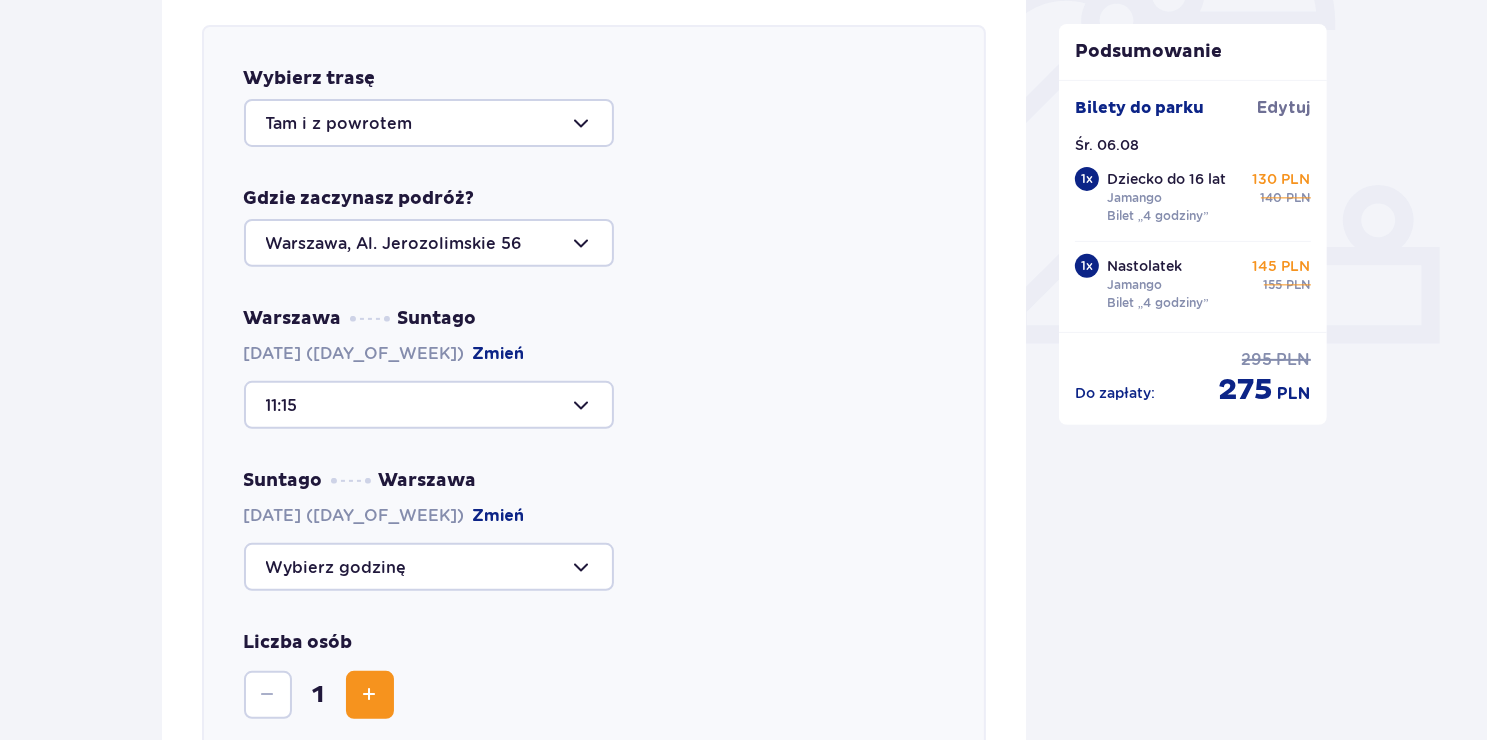 click at bounding box center (429, 405) 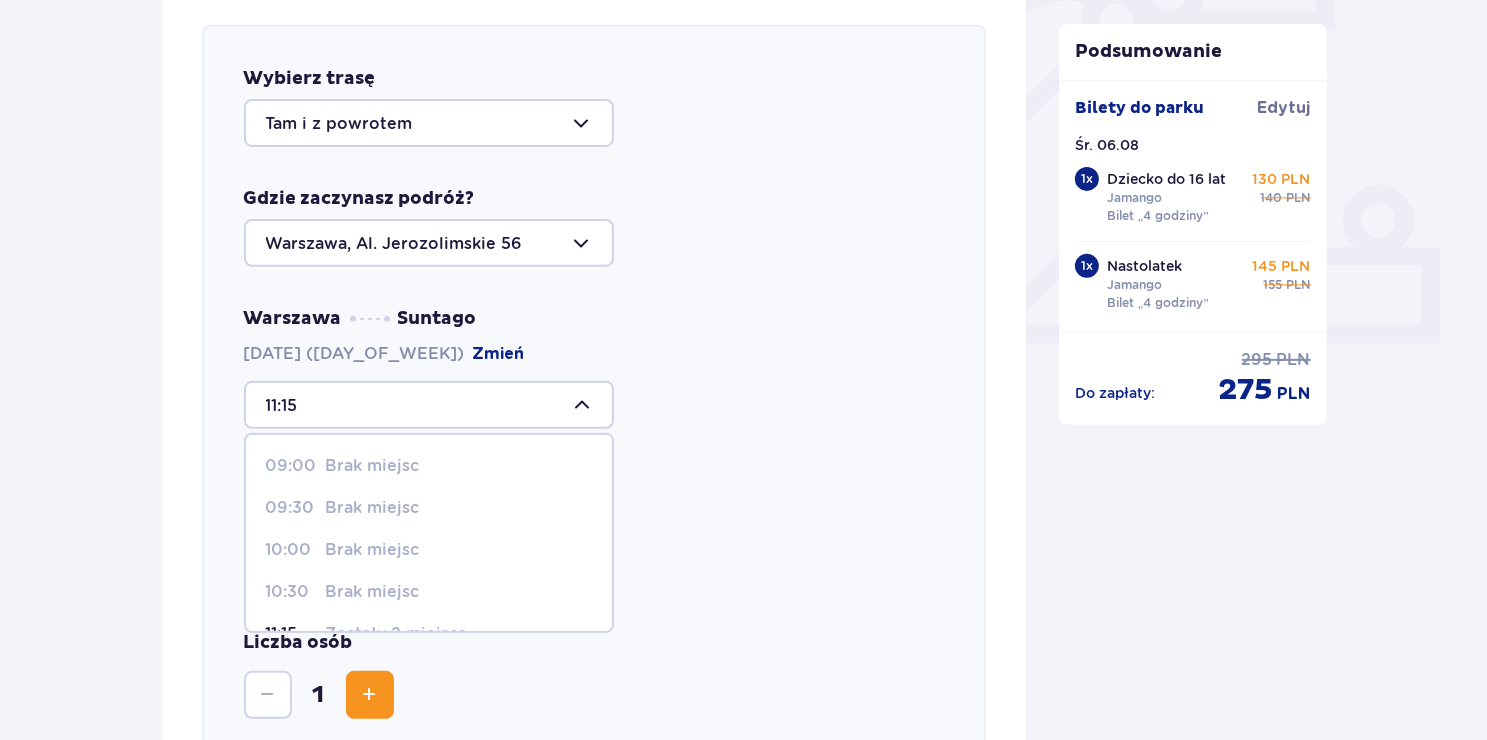 click at bounding box center (429, 405) 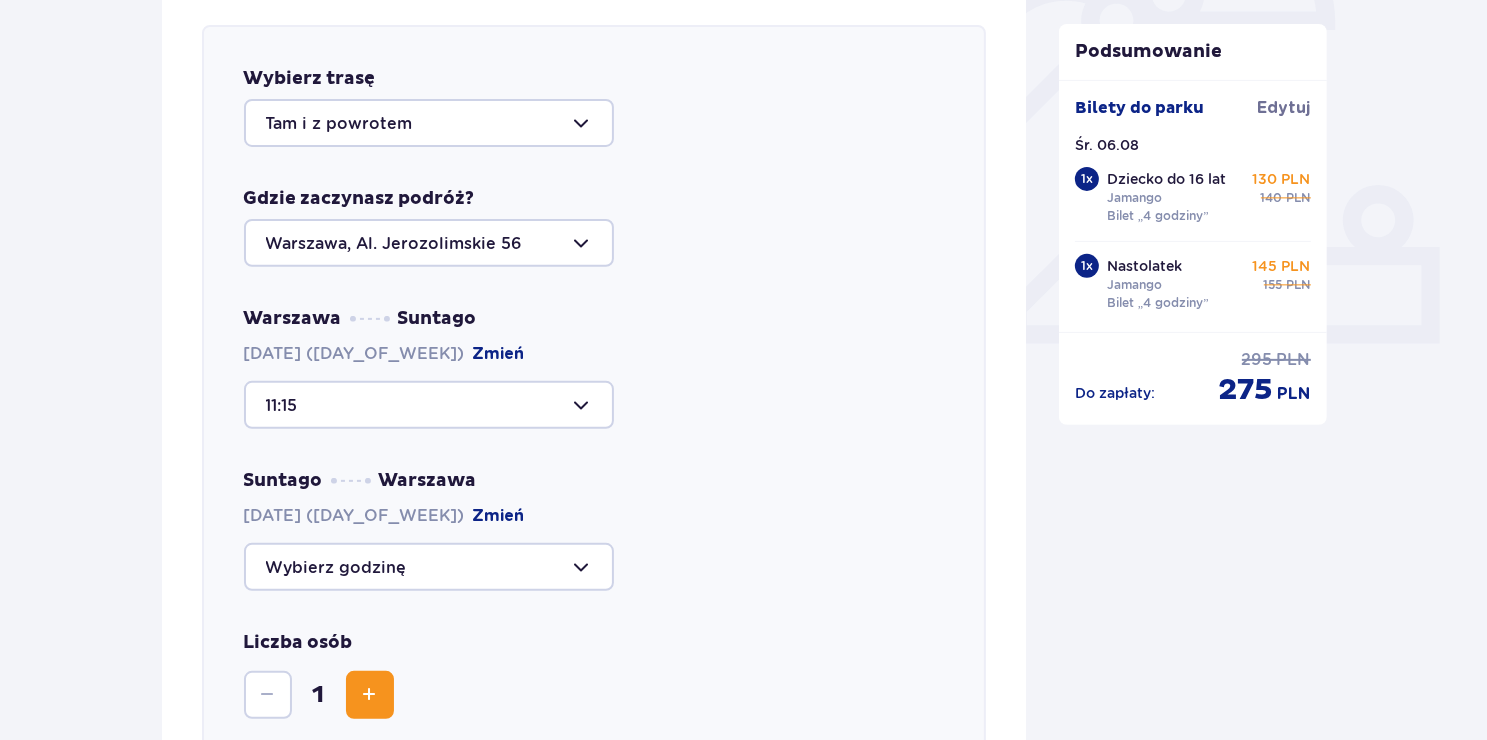 click at bounding box center (429, 567) 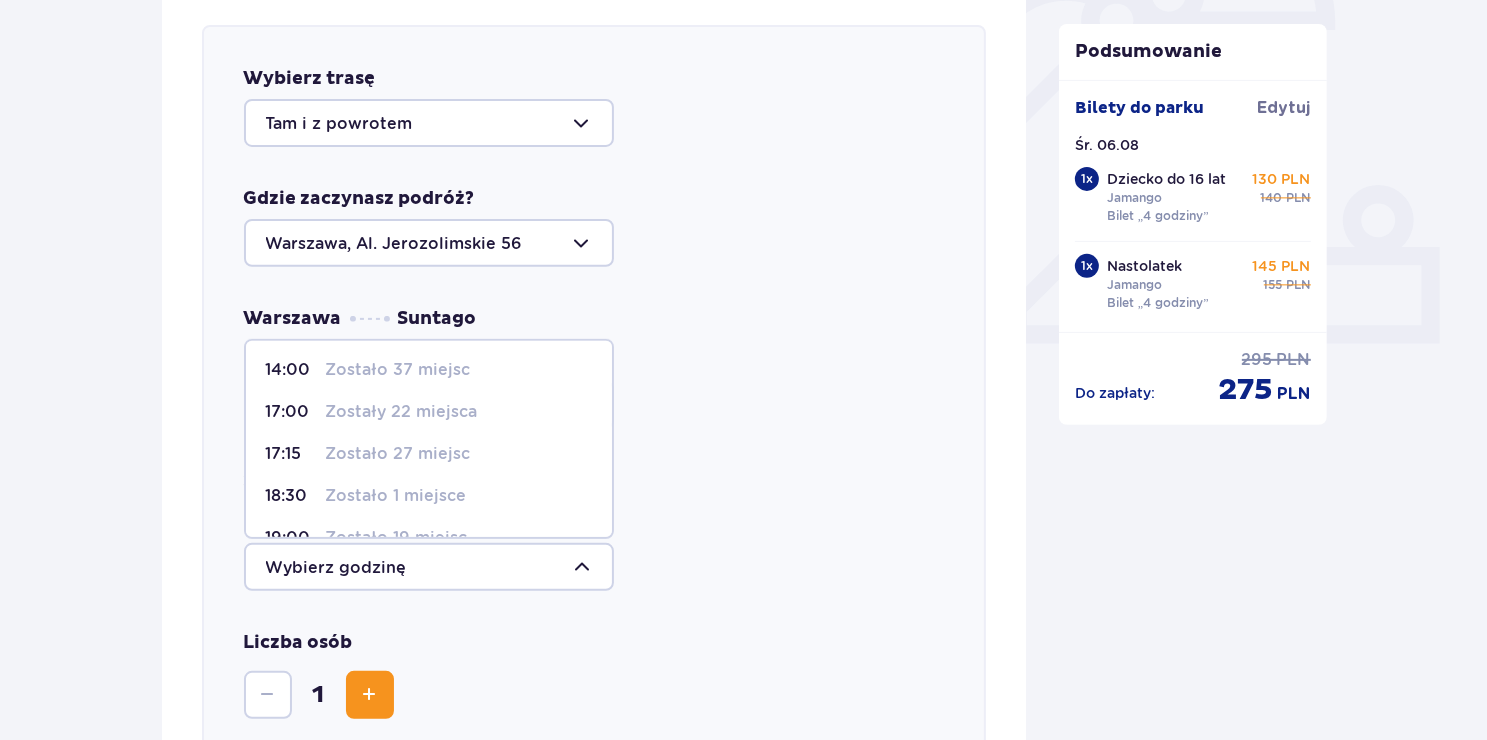 scroll, scrollTop: 0, scrollLeft: 0, axis: both 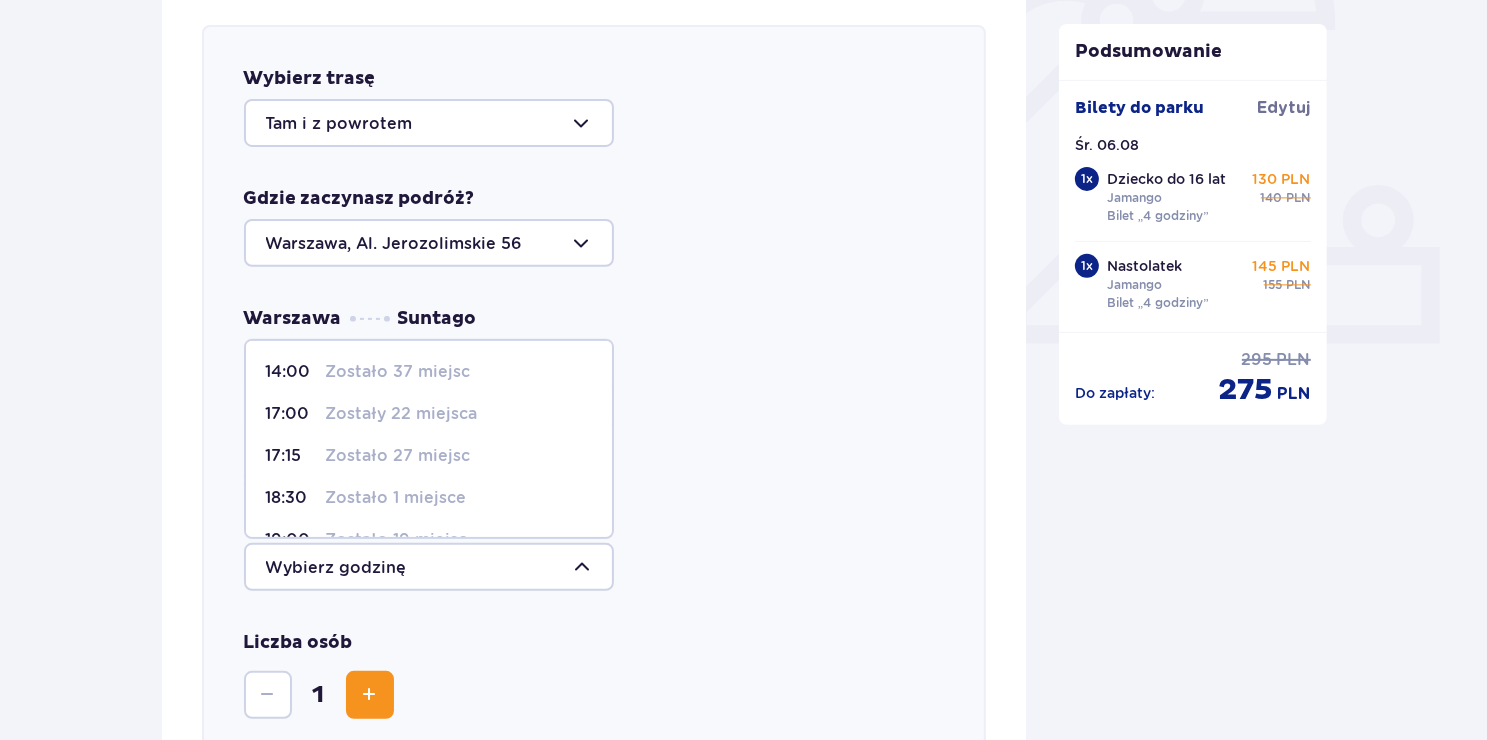click on "Zostało 27 miejsc" at bounding box center [398, 456] 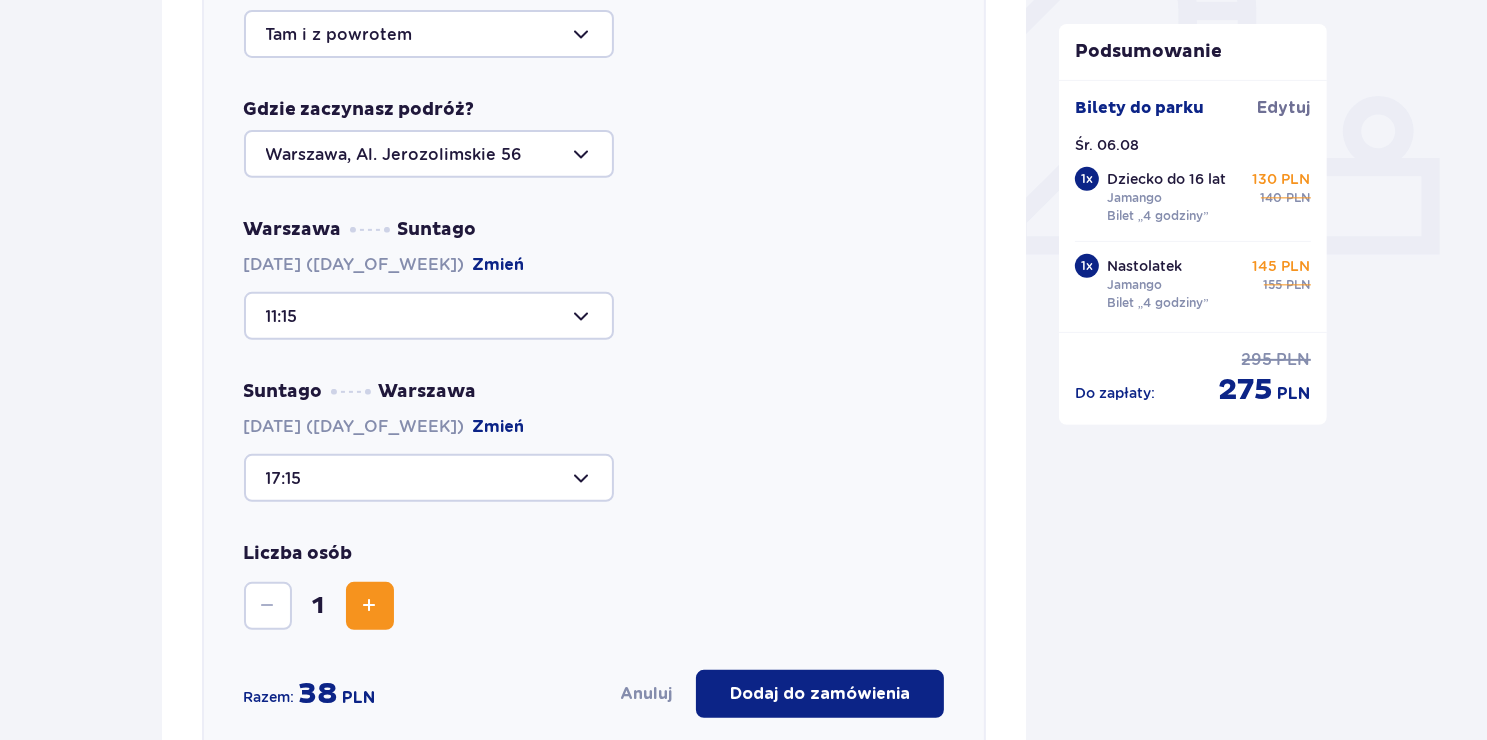 scroll, scrollTop: 800, scrollLeft: 0, axis: vertical 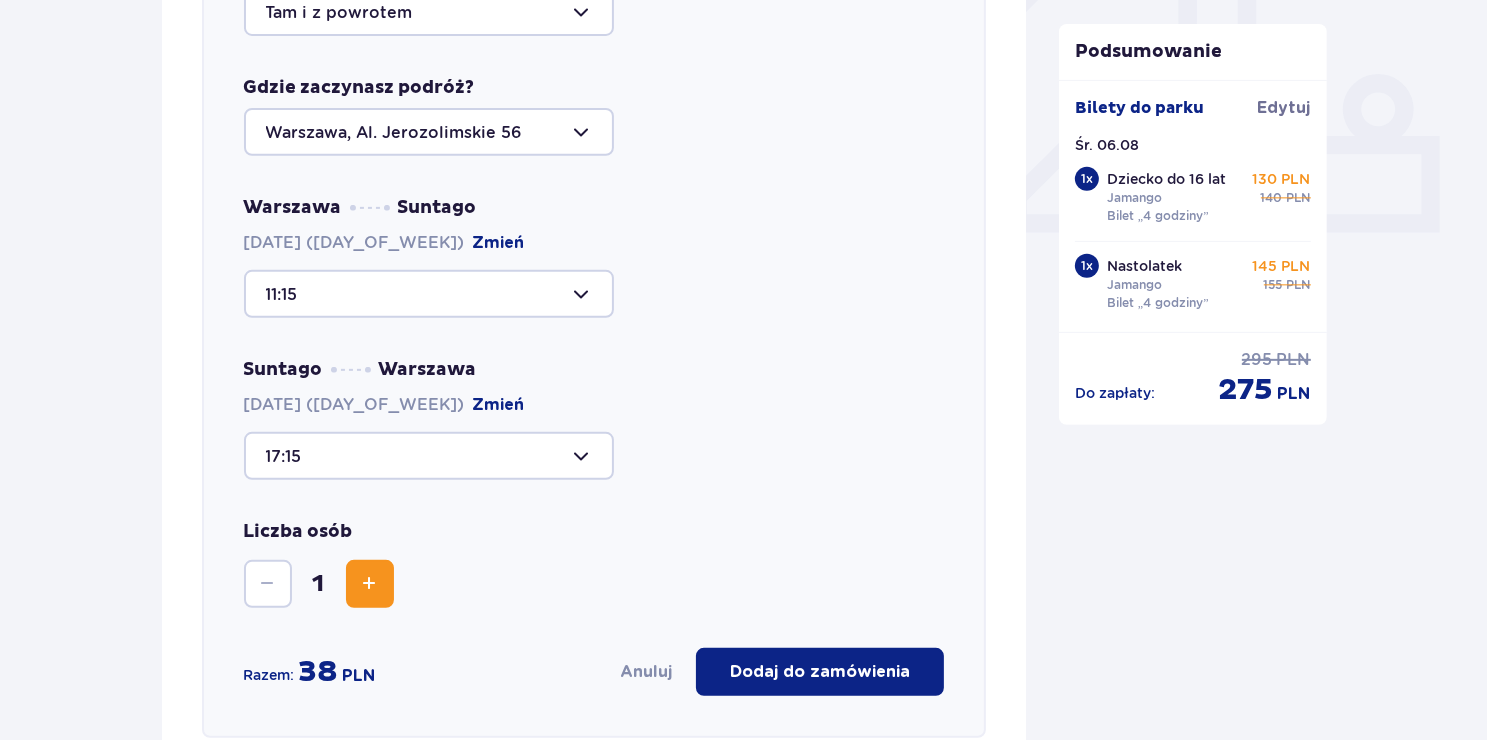 click at bounding box center (429, 456) 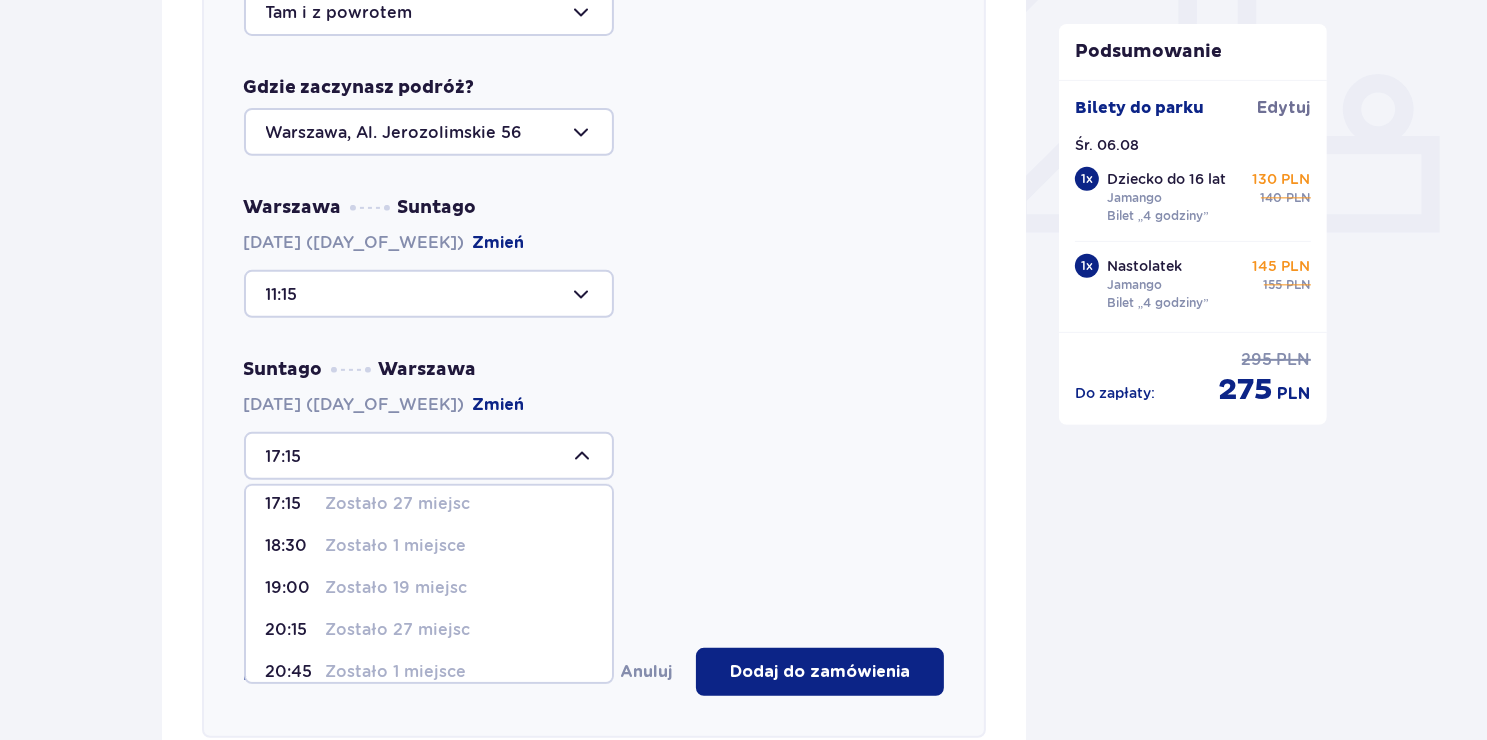 scroll, scrollTop: 100, scrollLeft: 0, axis: vertical 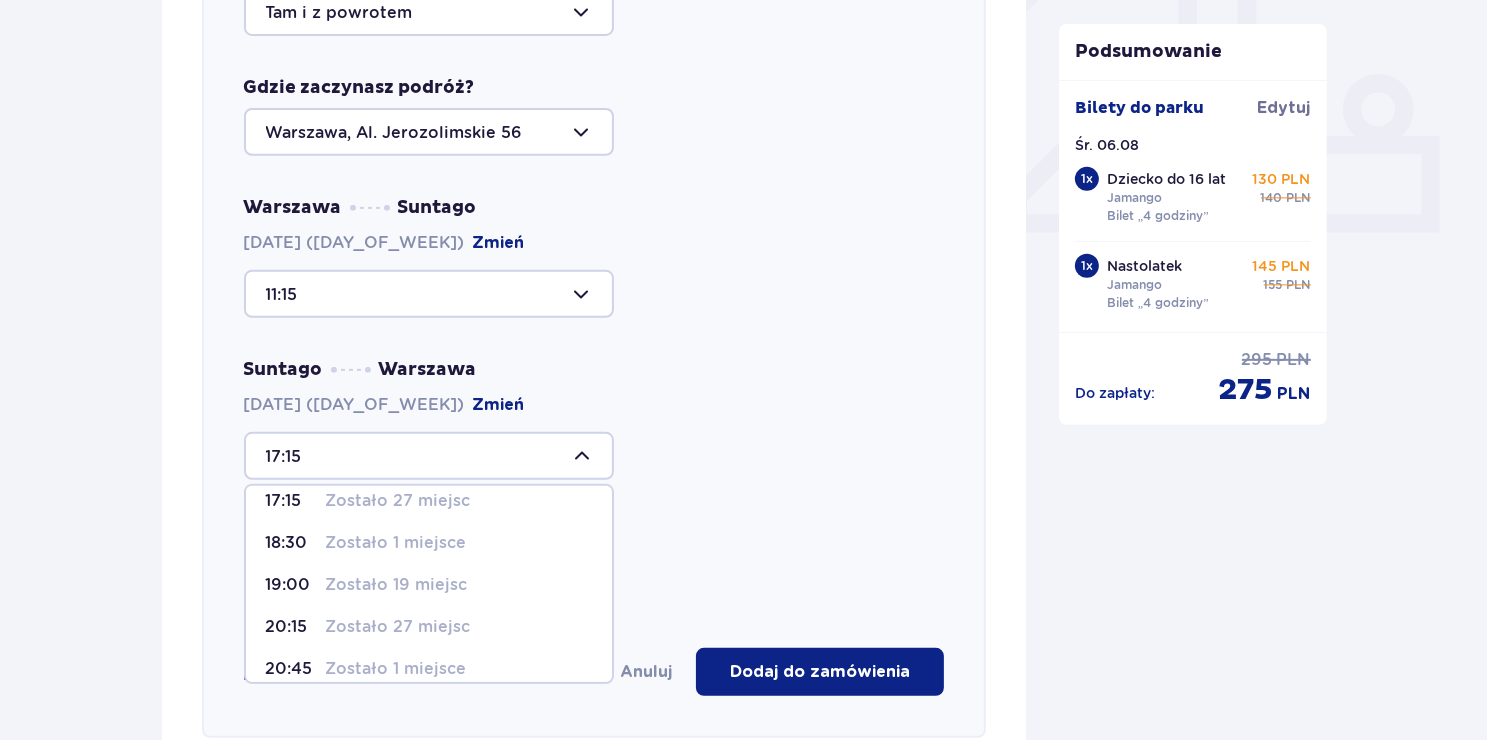drag, startPoint x: 405, startPoint y: 507, endPoint x: 403, endPoint y: 492, distance: 15.132746 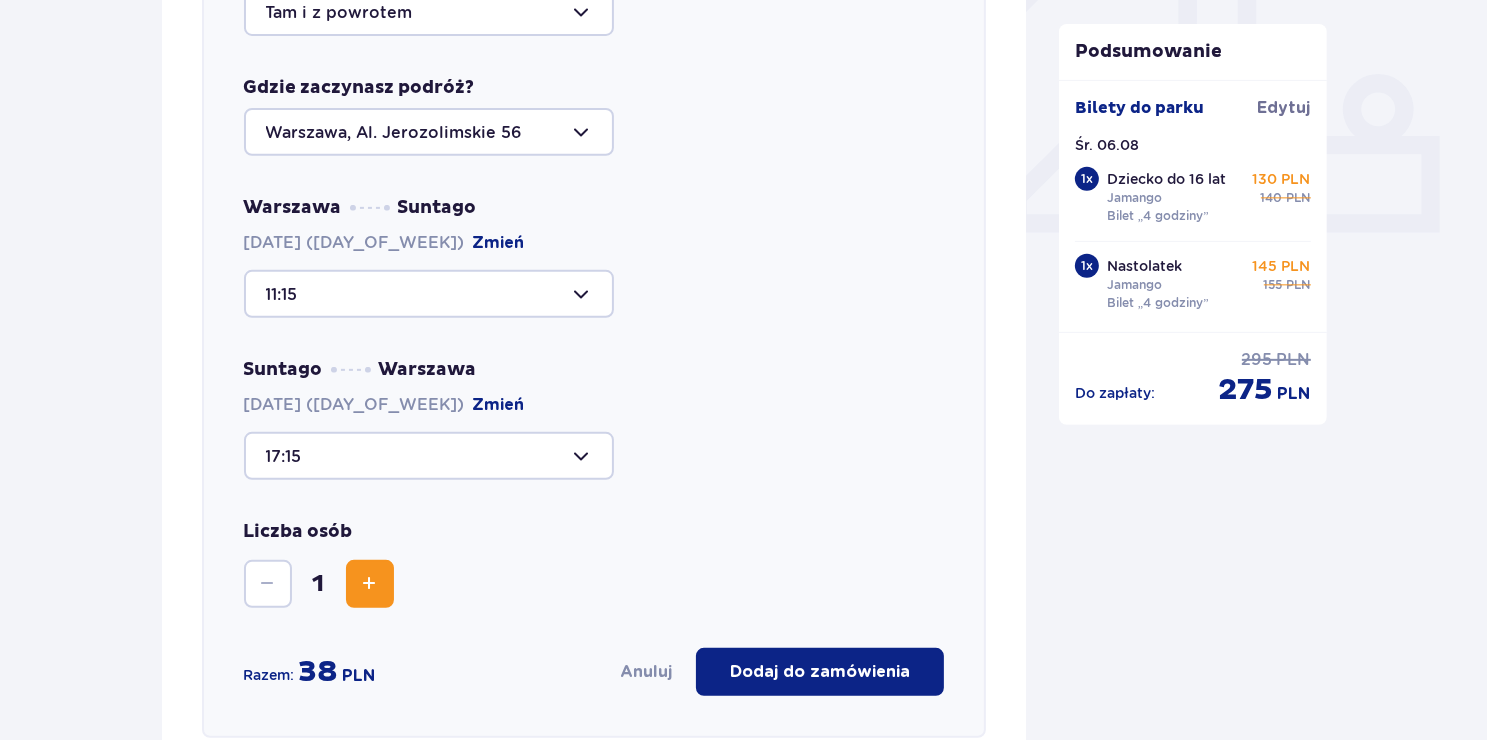 click at bounding box center [370, 584] 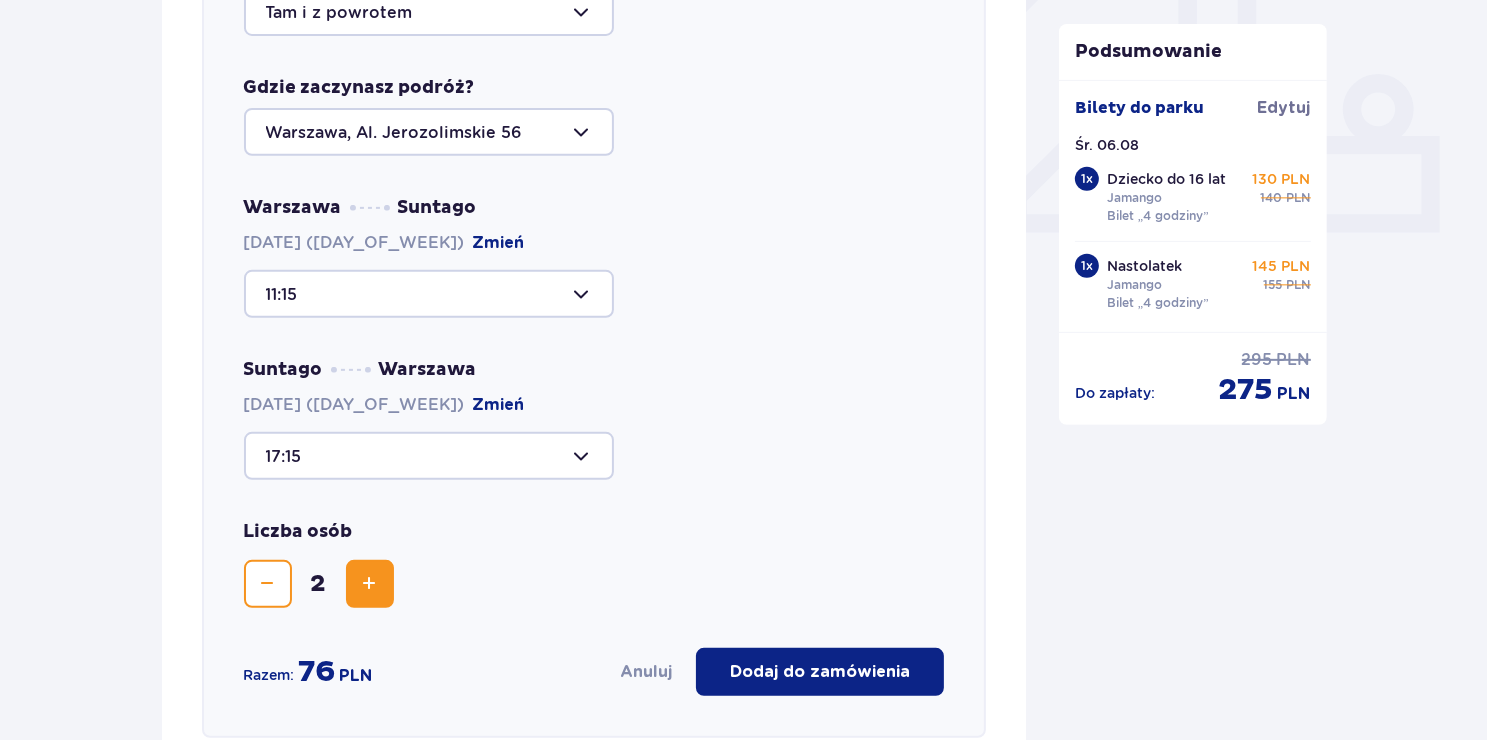click on "Dodaj do zamówienia" at bounding box center (820, 672) 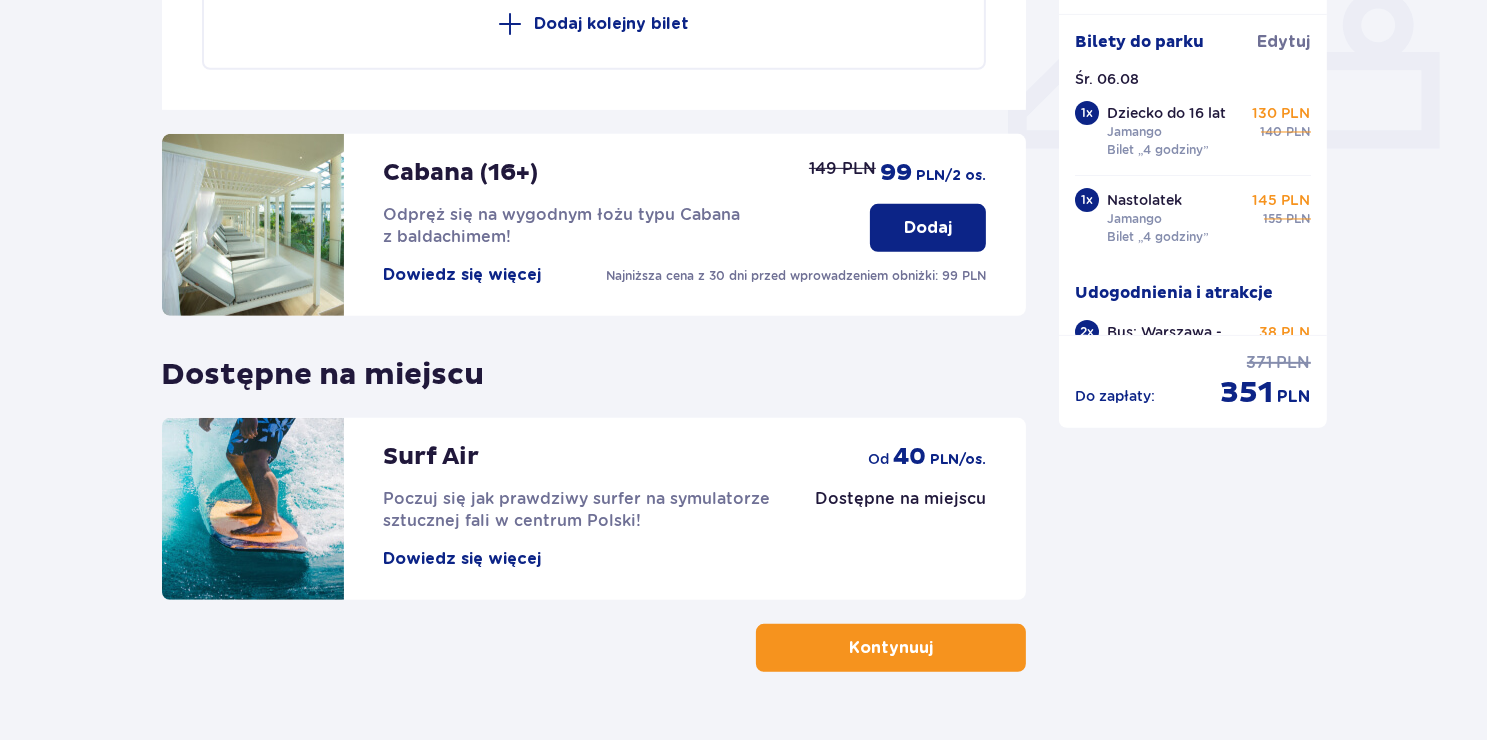 scroll, scrollTop: 934, scrollLeft: 0, axis: vertical 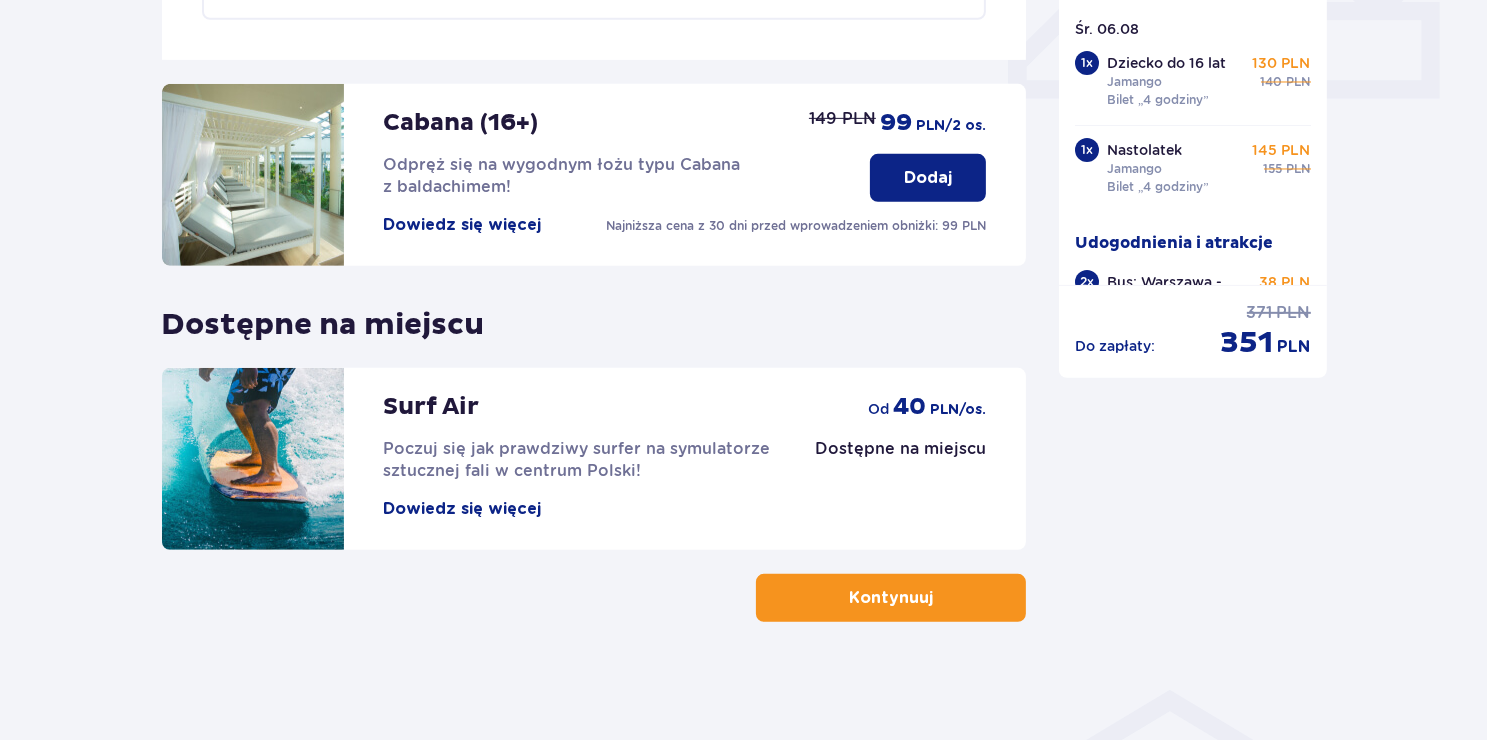 click on "Udogodnienia i atrakcje Pomiń ten krok Promocja online Wellness & SPA (16+) Zrelaksuj się dzięki naszym wyjątkowym masażom i specjalnym zabiegom na całe ciało! Dowiedz się więcej Dodaj od 103,20 PLN -20% na zabieby Suntago Bus Nowoczesne autokary • Kursy z Warszawy, Żyrardowa i Łodzi • Gwarancja miejsca siedzącego z biletem na przejazd kupionym online Dowiedz się więcej Usuń od 9 PLN 2 x Warszawa Suntago Śr. [DATE], [TIME] 2 x Suntago Warszawa Śr. [DATE], [TIME] 76 PLN Edytuj Usuń Dodaj kolejny bilet Cabana (16+) Odpręż się na wygodnym łożu typu Cabana z baldachimem! Dowiedz się więcej Najniższa cena z 30 dni przed wprowadzeniem obniżki: 99 PLN Dodaj 149 PLN 99 PLN /2 os. Dostępne na miejscu Surf Air Poczuj się jak prawdziwy surfer na symulatorze sztucznej fali w centrum Polski! Dowiedz się więcej Dostępne na miejscu od 40 PLN /os. Kontynuuj Podsumowanie Bilety do parku Edytuj Śr. [DATE] 1 x Dziecko do 16 lat Jamango Bilet „4 godziny” 130 PLN 140 PLN 1 x 155 2" at bounding box center (743, -18) 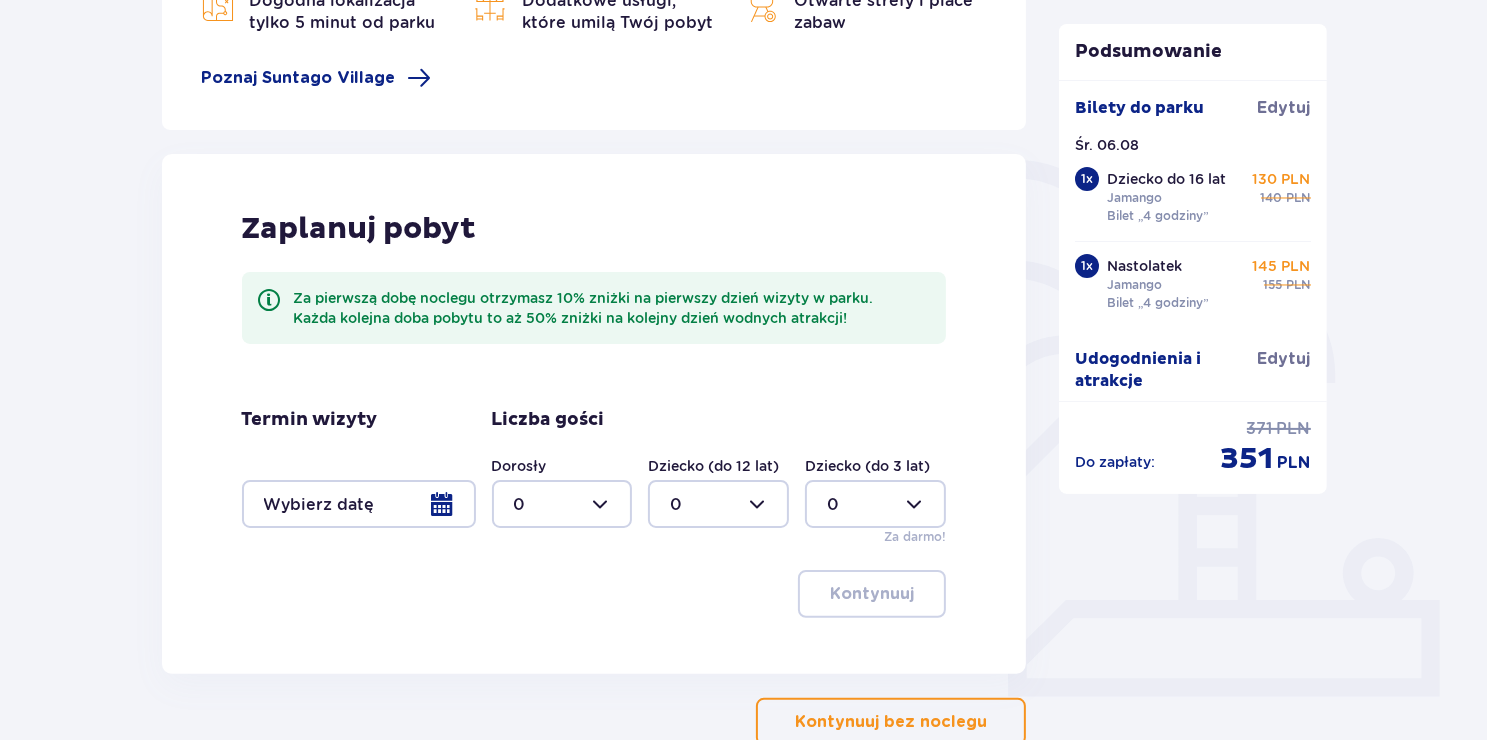 scroll, scrollTop: 400, scrollLeft: 0, axis: vertical 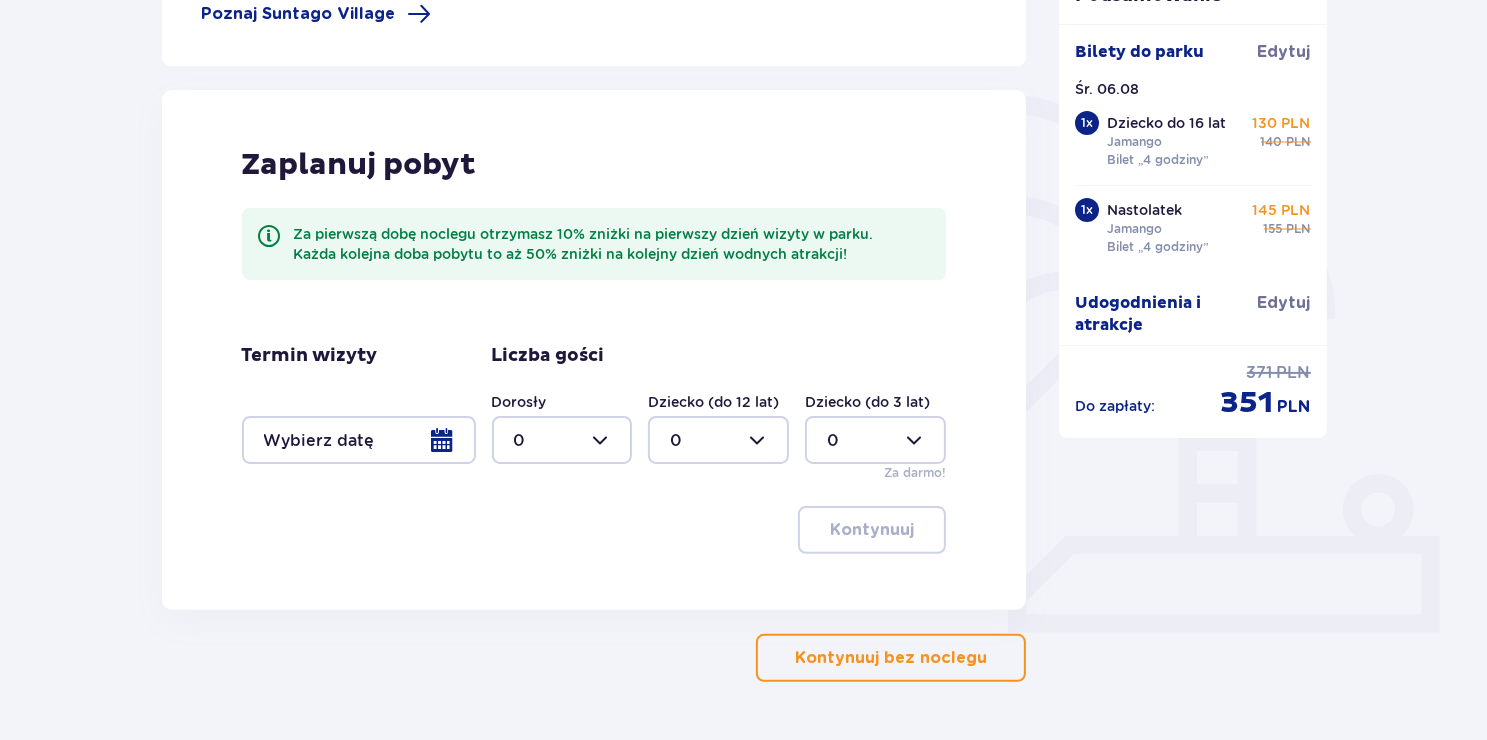 click on "Kontynuuj bez noclegu" at bounding box center (891, 658) 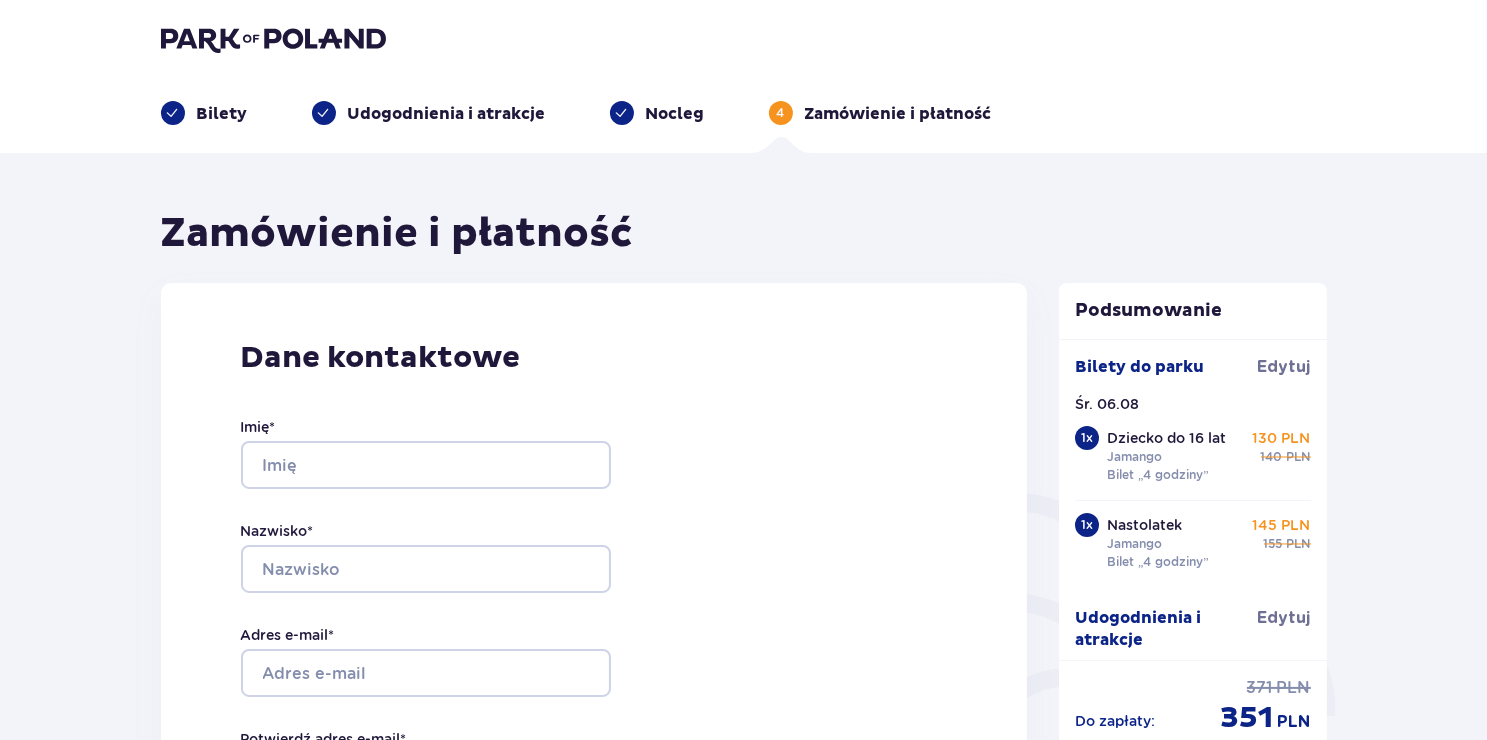 scroll, scrollTop: 0, scrollLeft: 0, axis: both 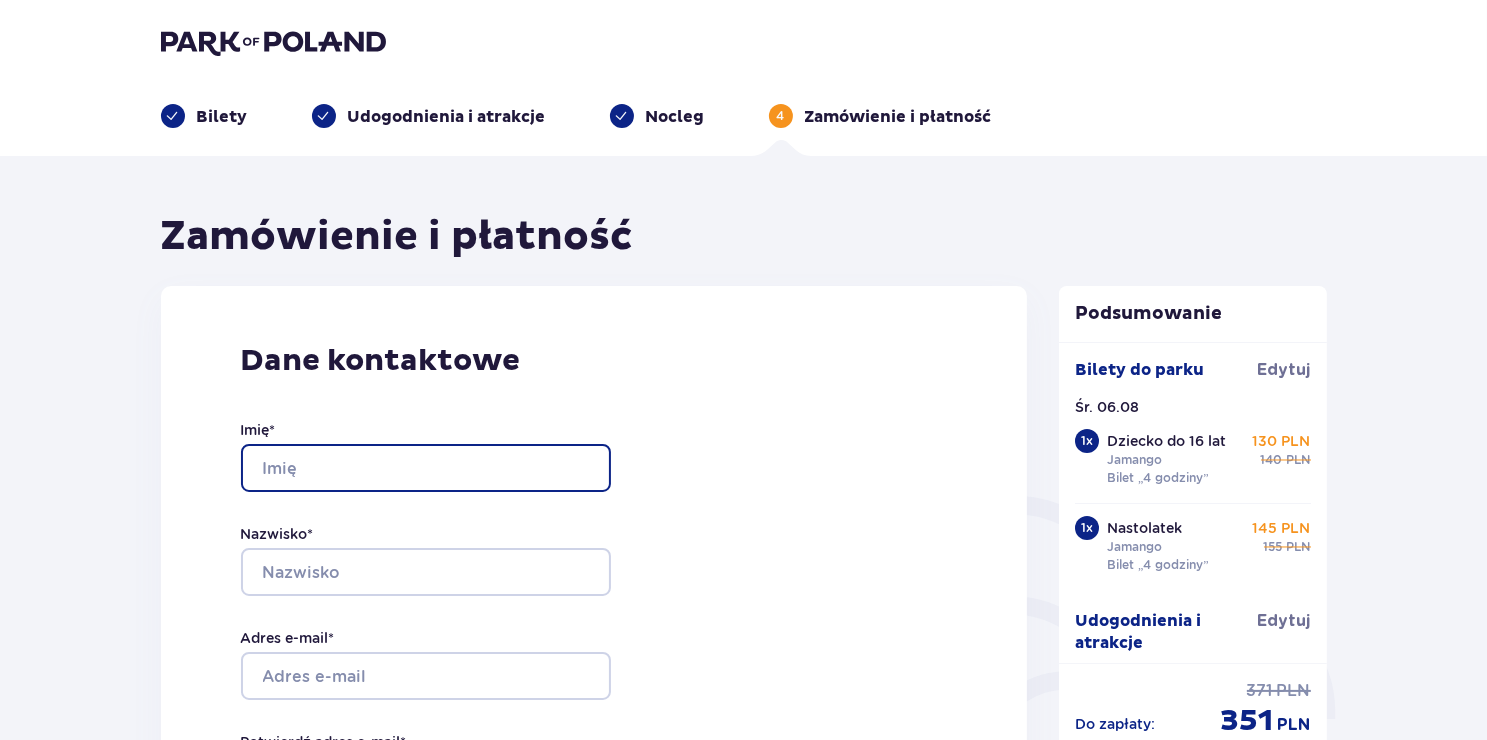 click on "Imię *" at bounding box center (426, 468) 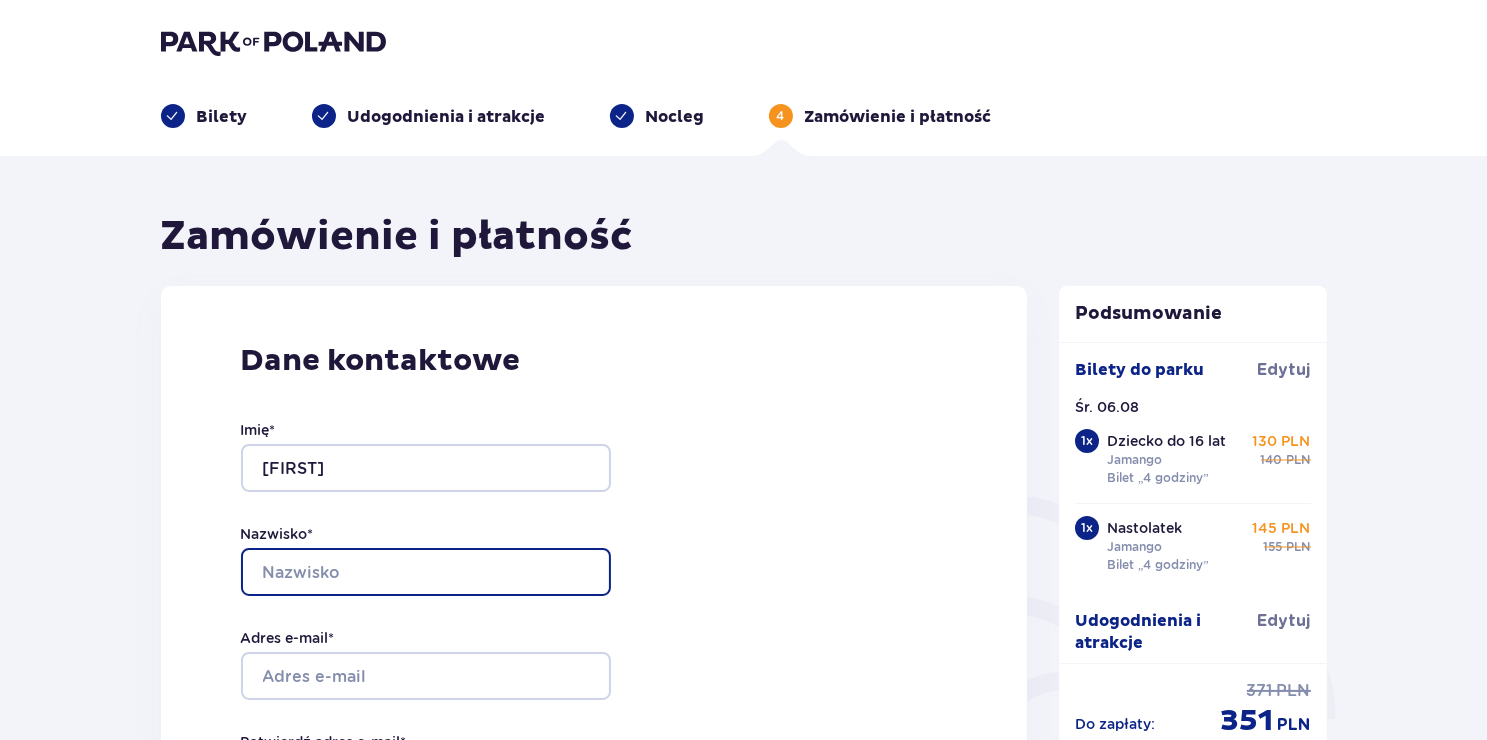 click on "Nazwisko *" at bounding box center [426, 572] 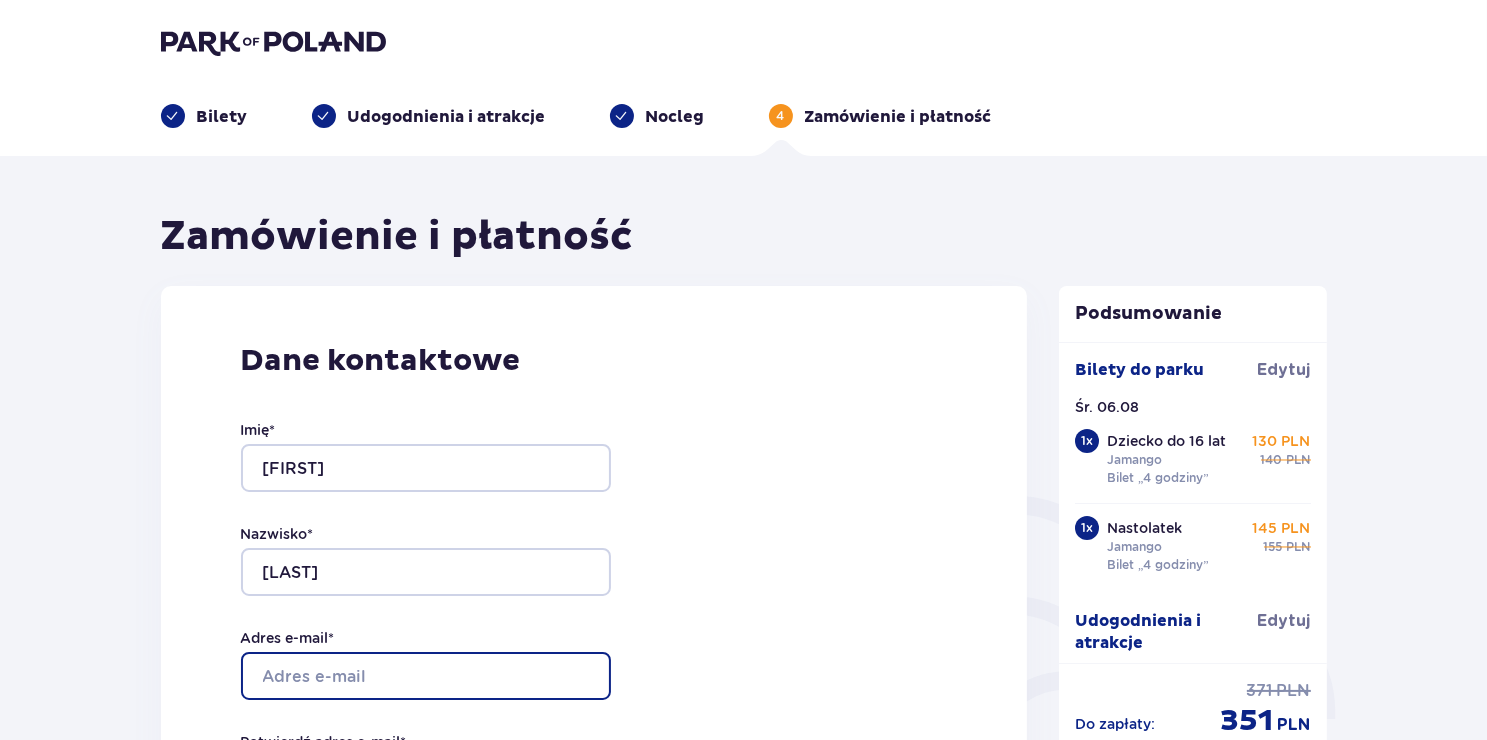 click on "Adres e-mail *" at bounding box center [426, 676] 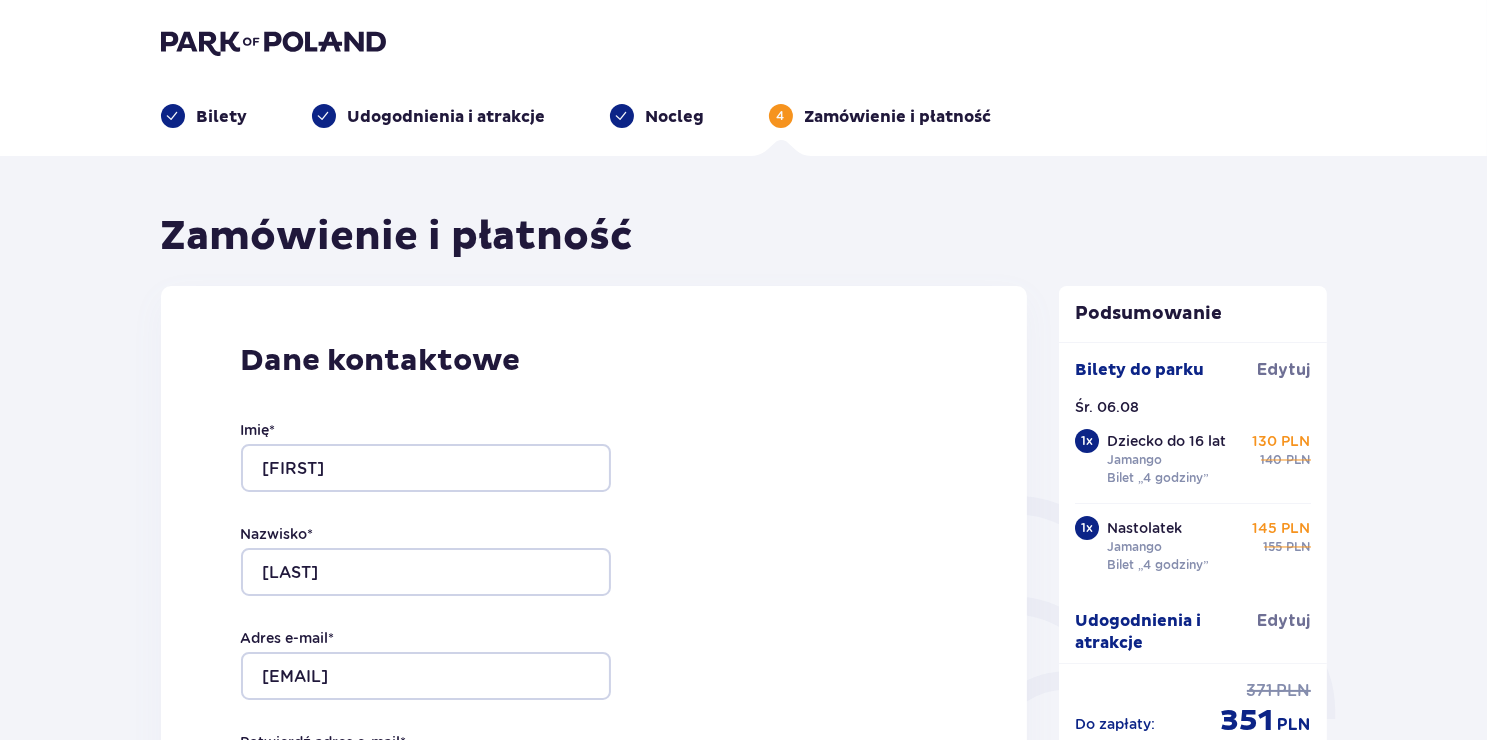 type on "[EMAIL]" 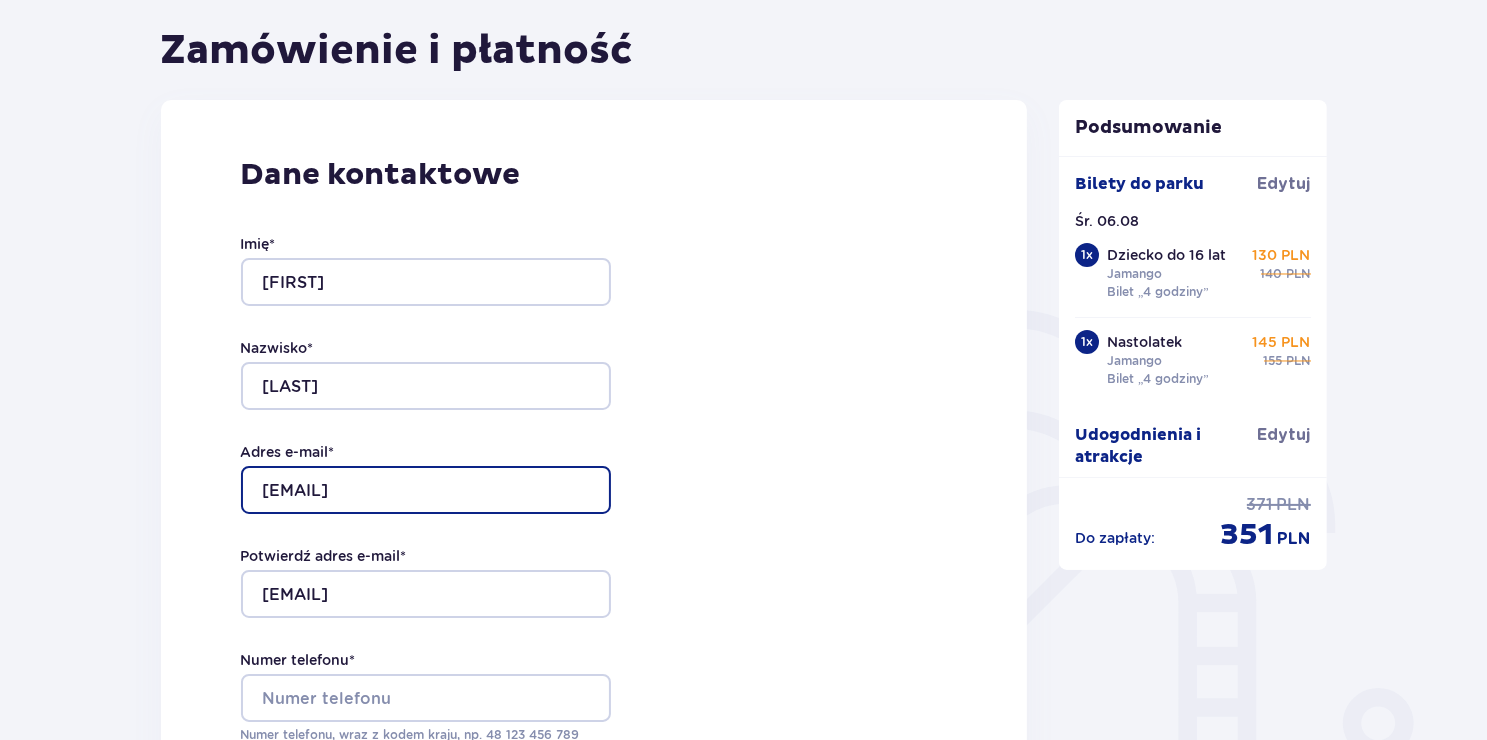 scroll, scrollTop: 200, scrollLeft: 0, axis: vertical 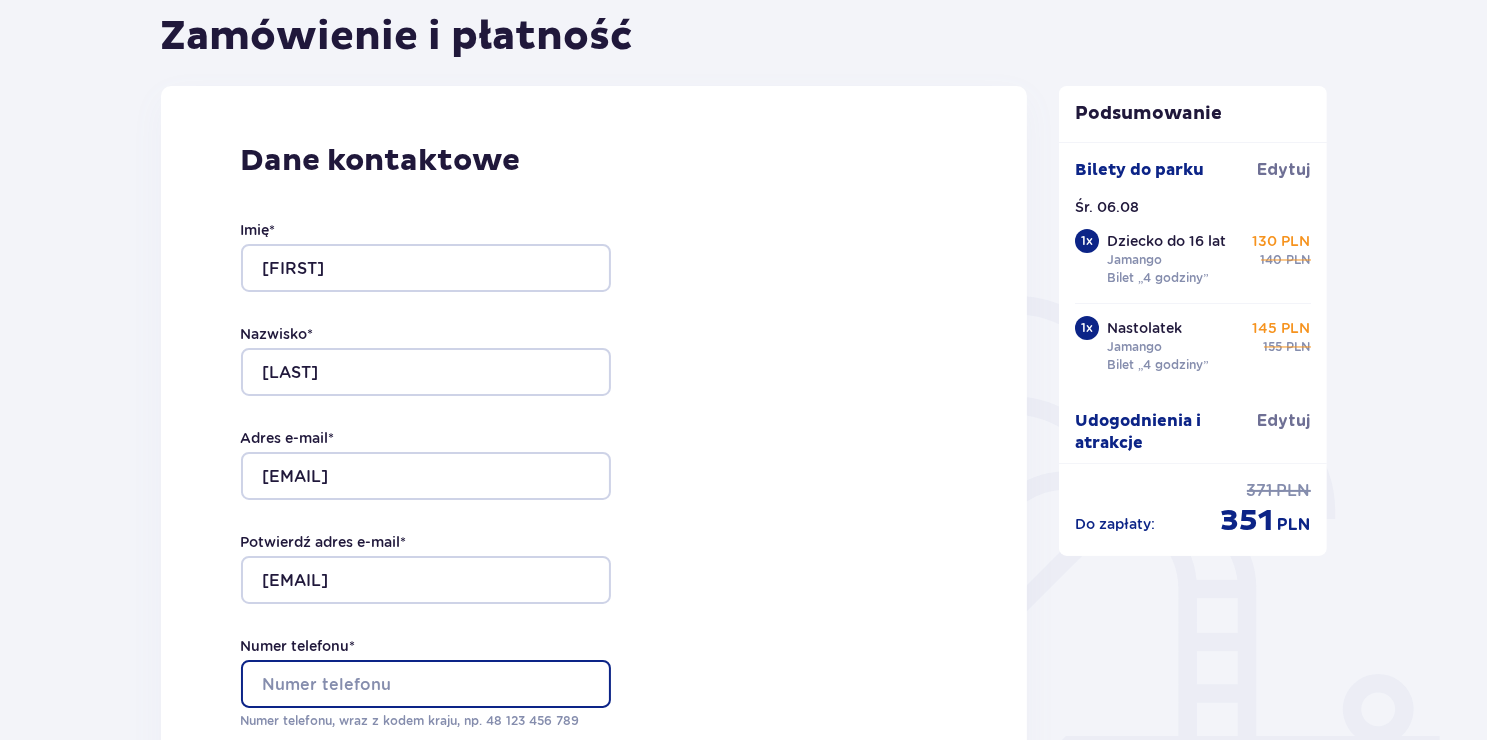 click on "Numer telefonu *" at bounding box center (426, 684) 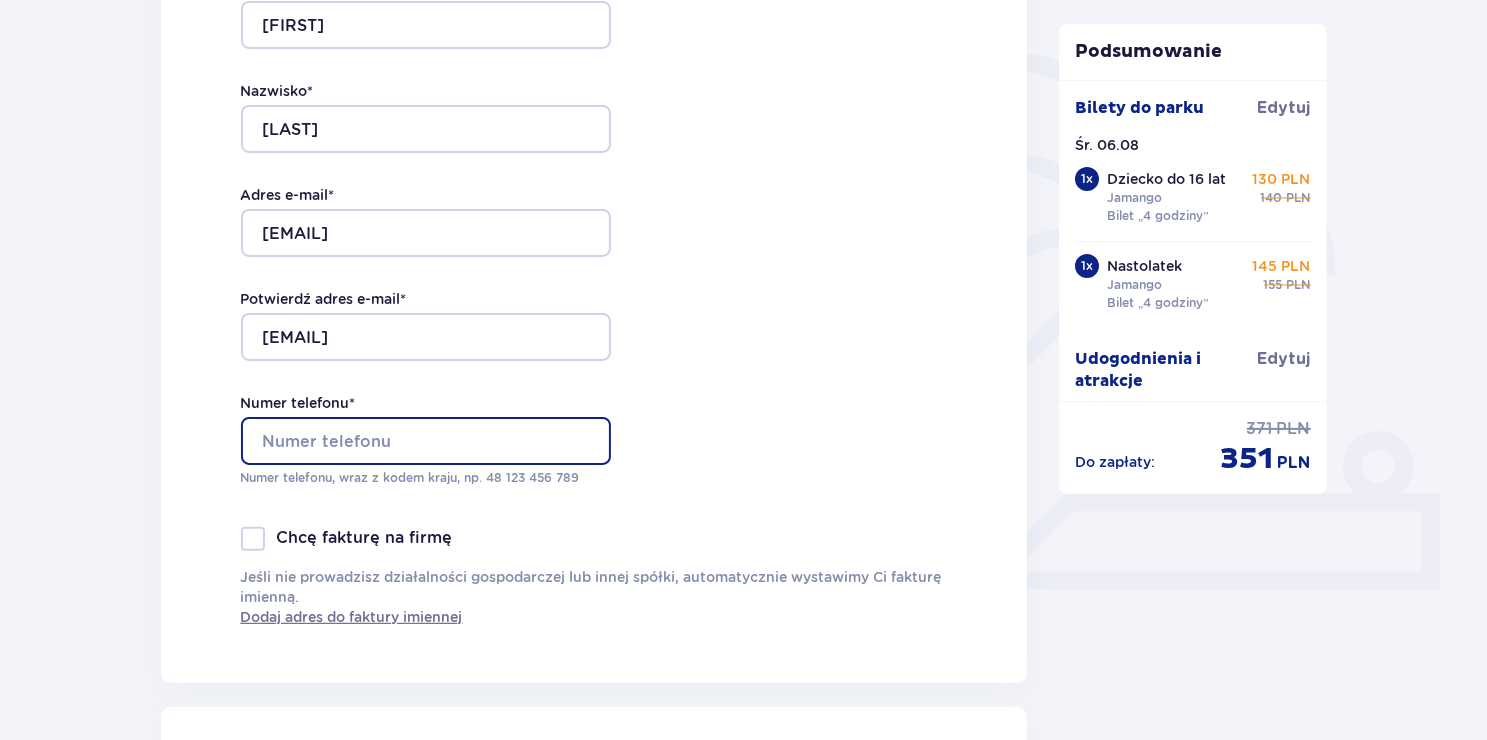 scroll, scrollTop: 500, scrollLeft: 0, axis: vertical 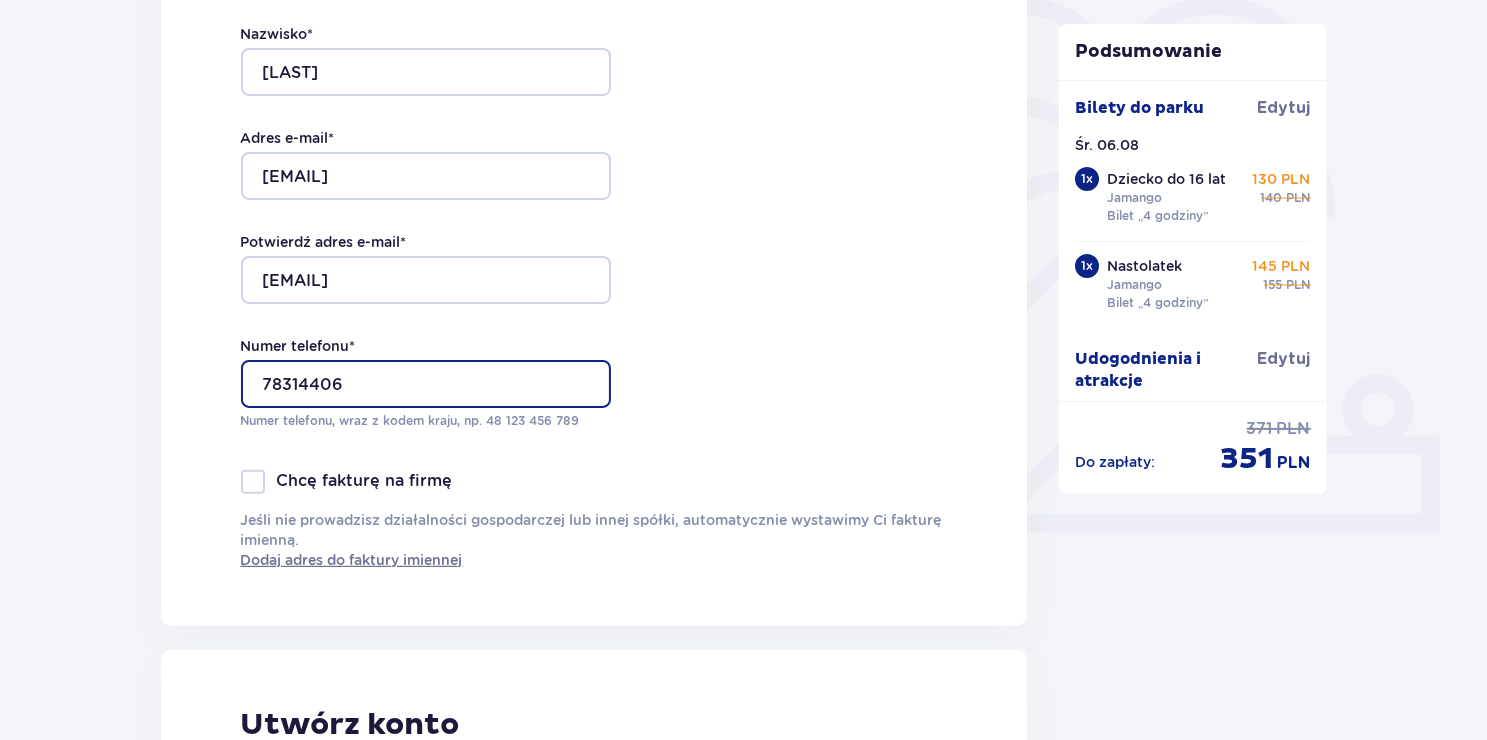 type on "[PHONE]" 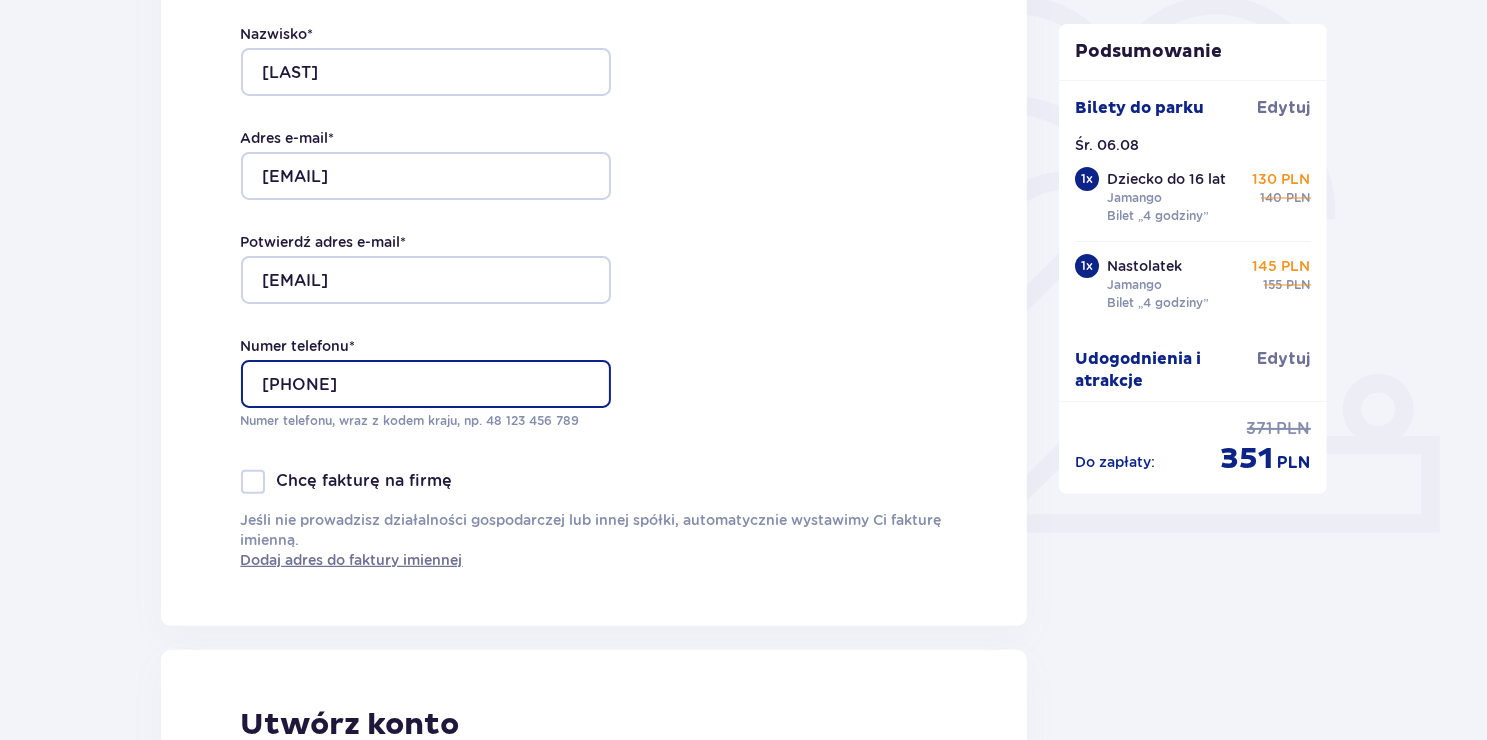 drag, startPoint x: 416, startPoint y: 388, endPoint x: -41, endPoint y: 97, distance: 541.7841 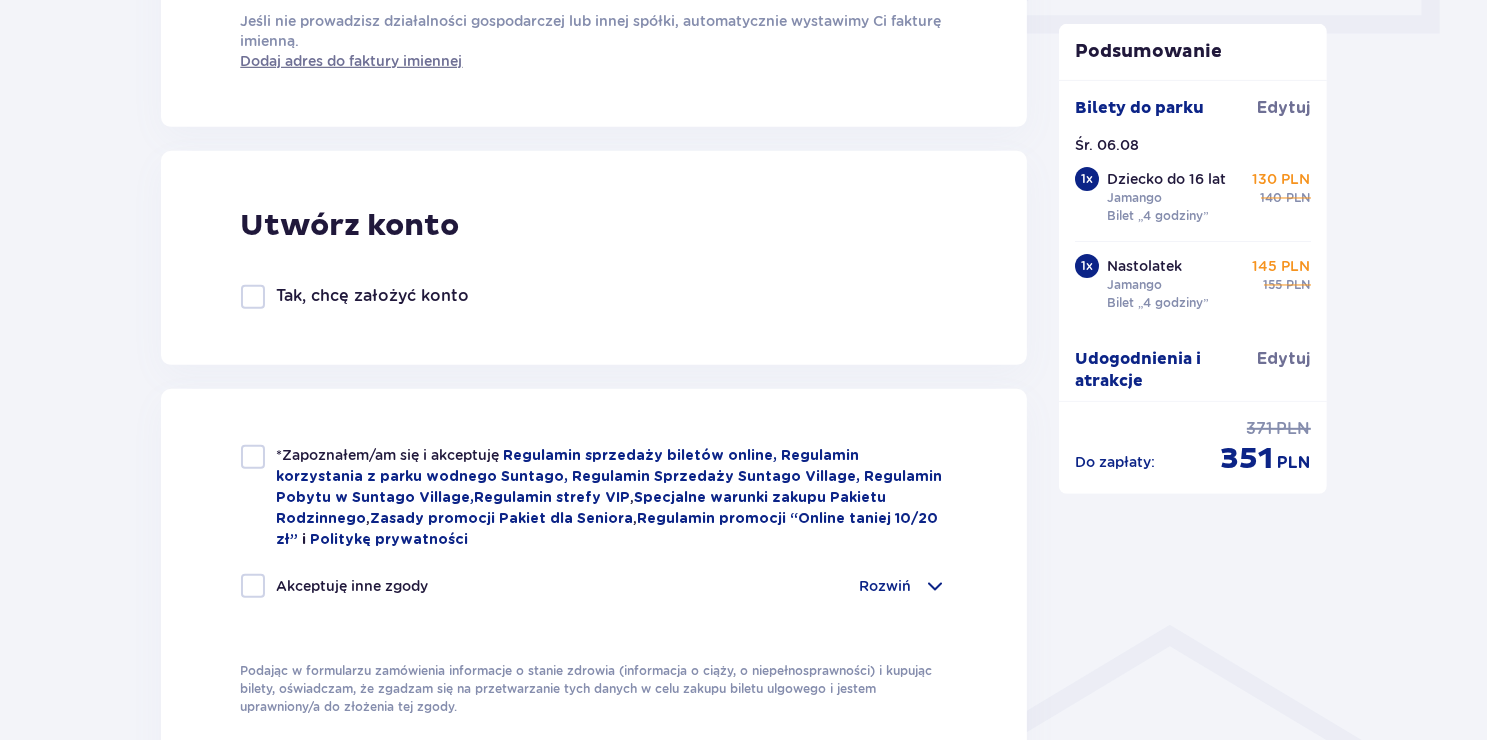 scroll, scrollTop: 1000, scrollLeft: 0, axis: vertical 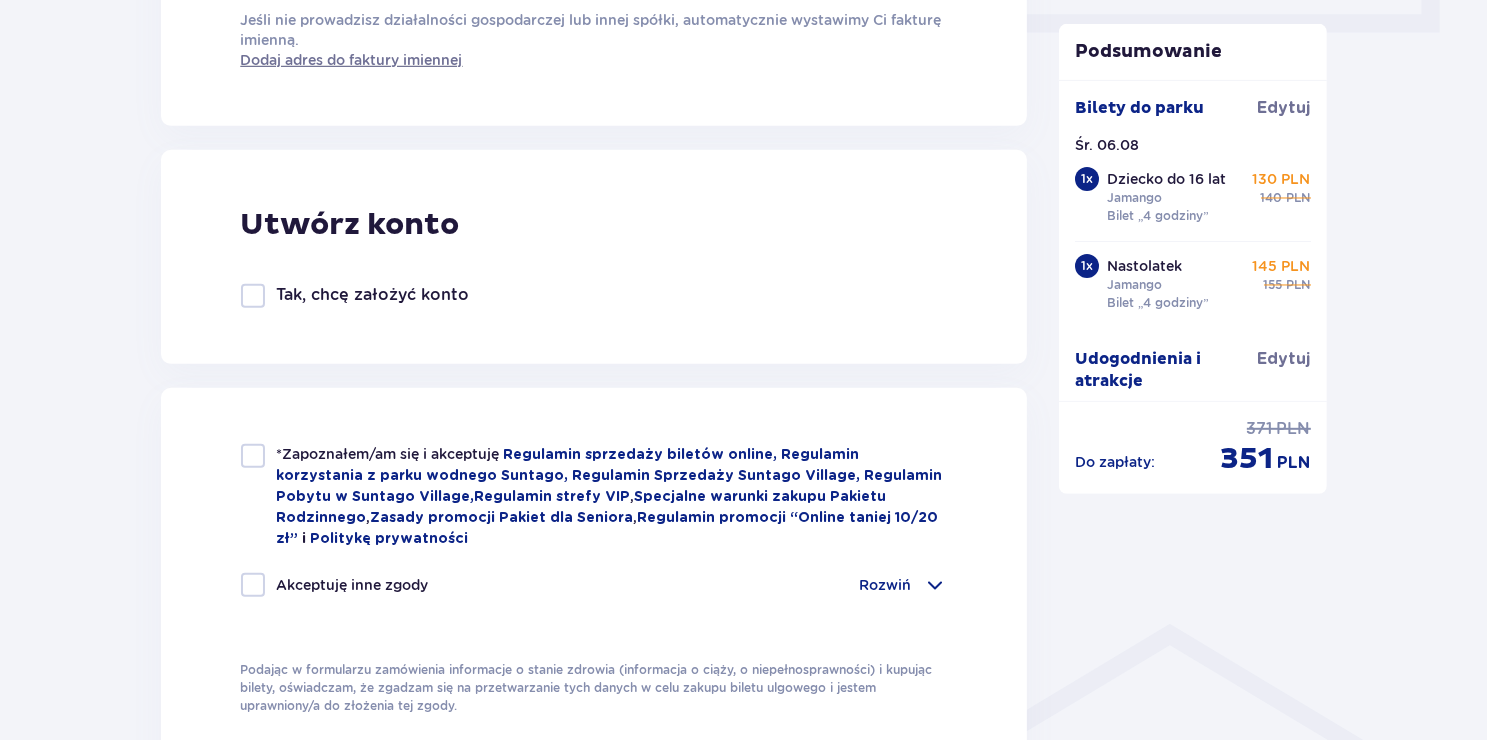 type on "[PHONE]" 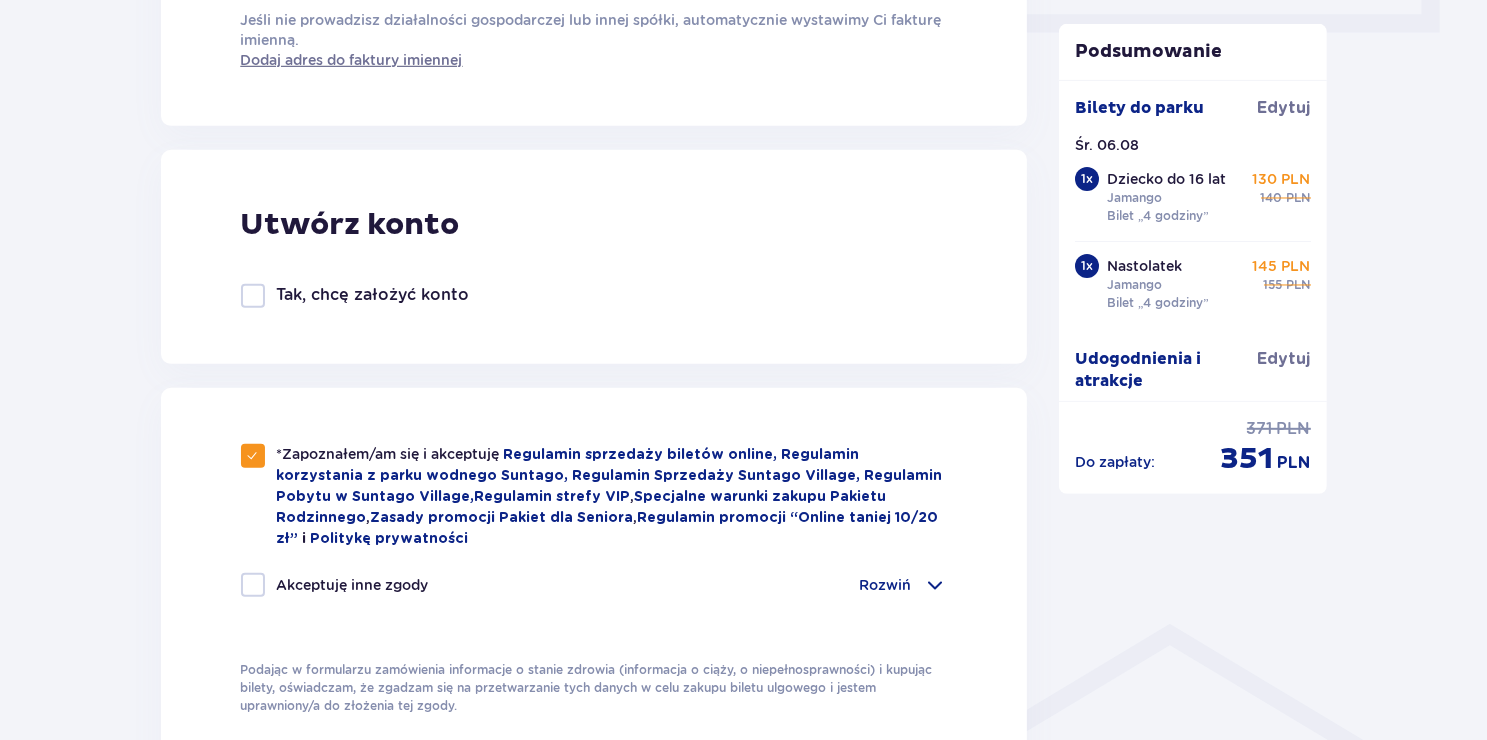 click at bounding box center [253, 585] 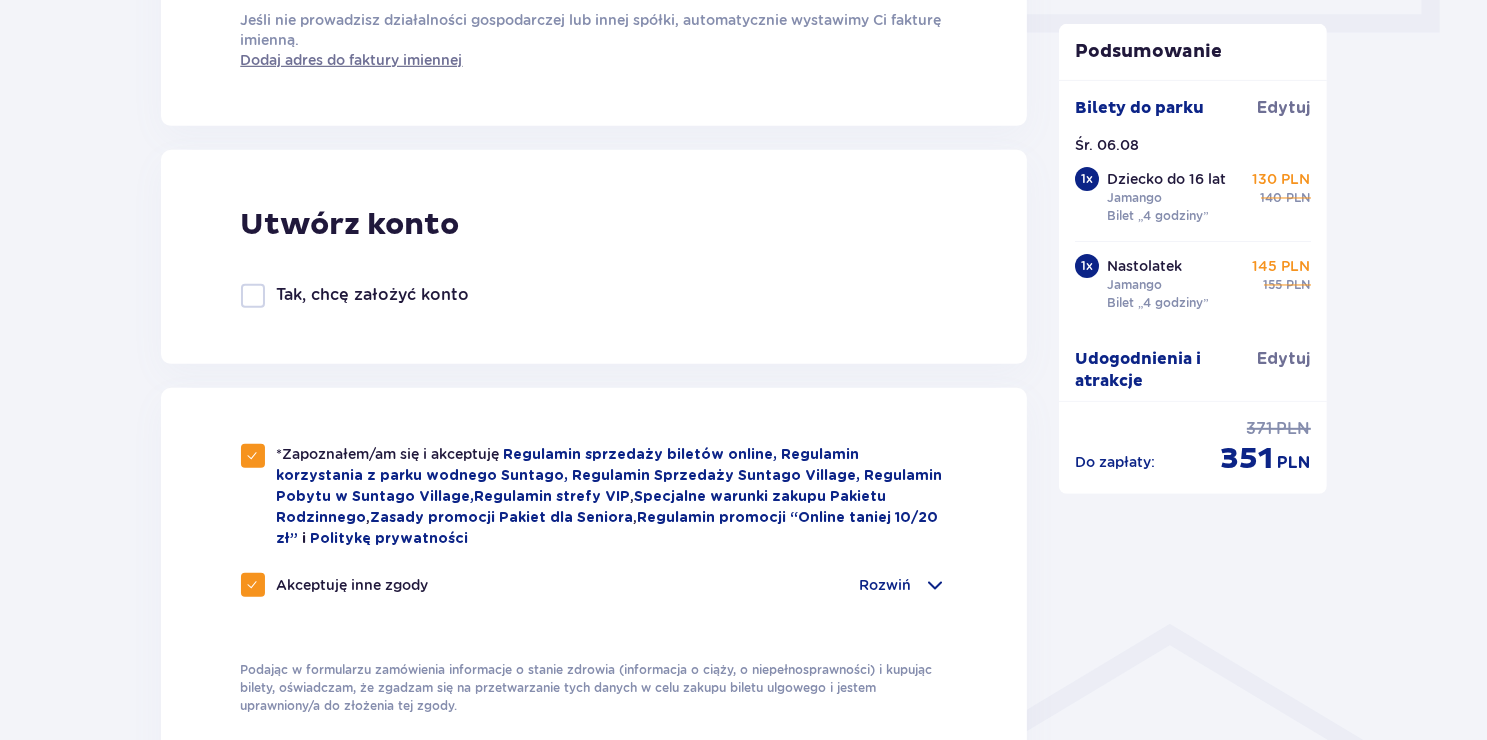 click at bounding box center [253, 585] 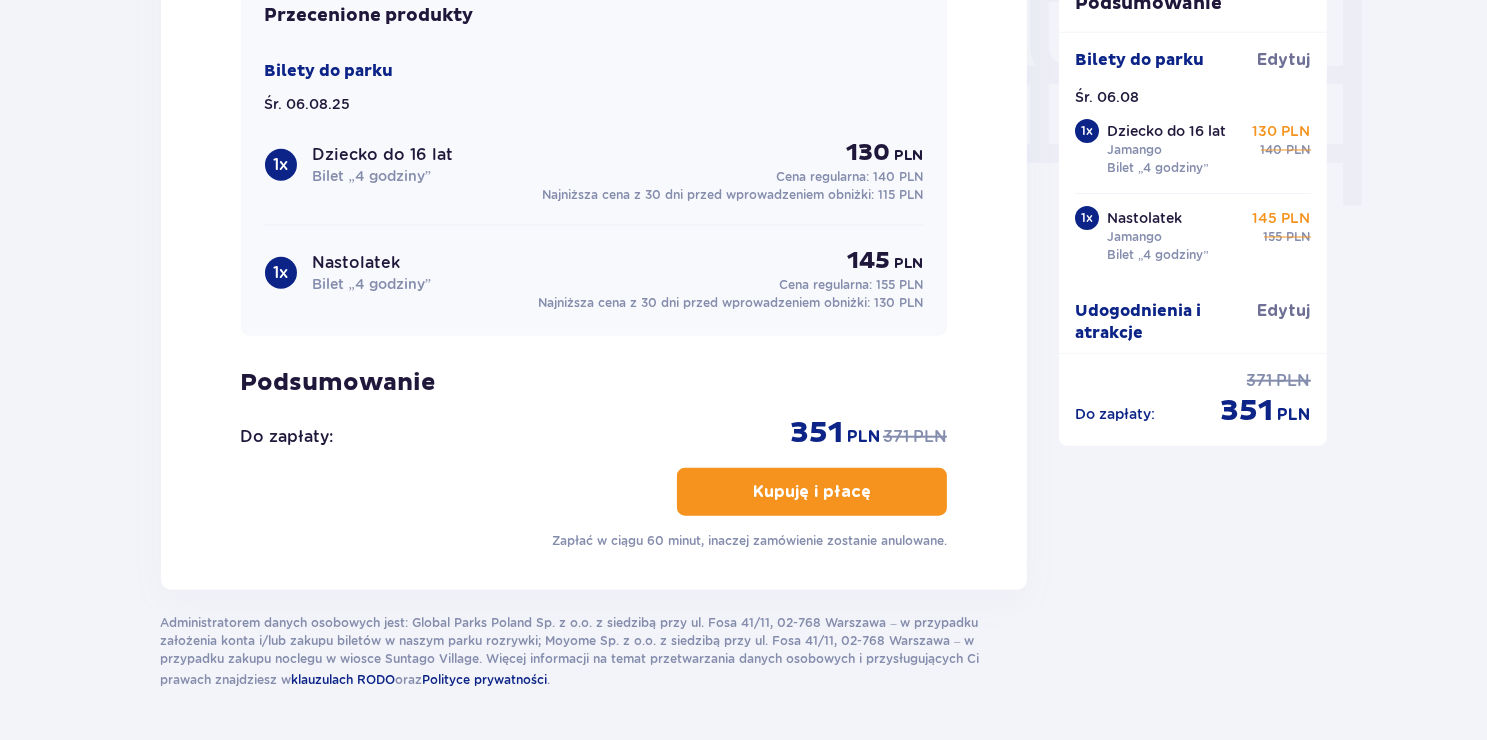 scroll, scrollTop: 1916, scrollLeft: 0, axis: vertical 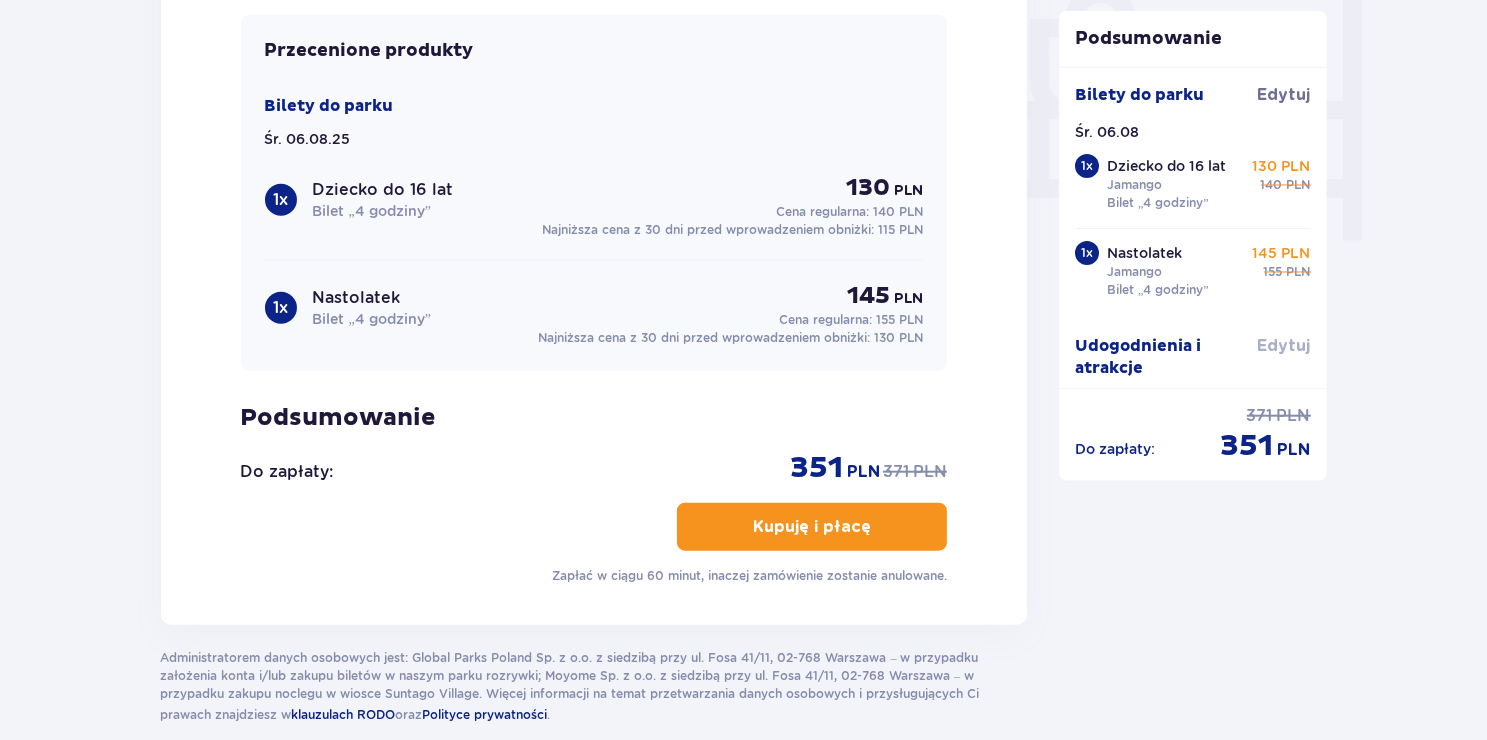 click on "Edytuj" at bounding box center (1284, 346) 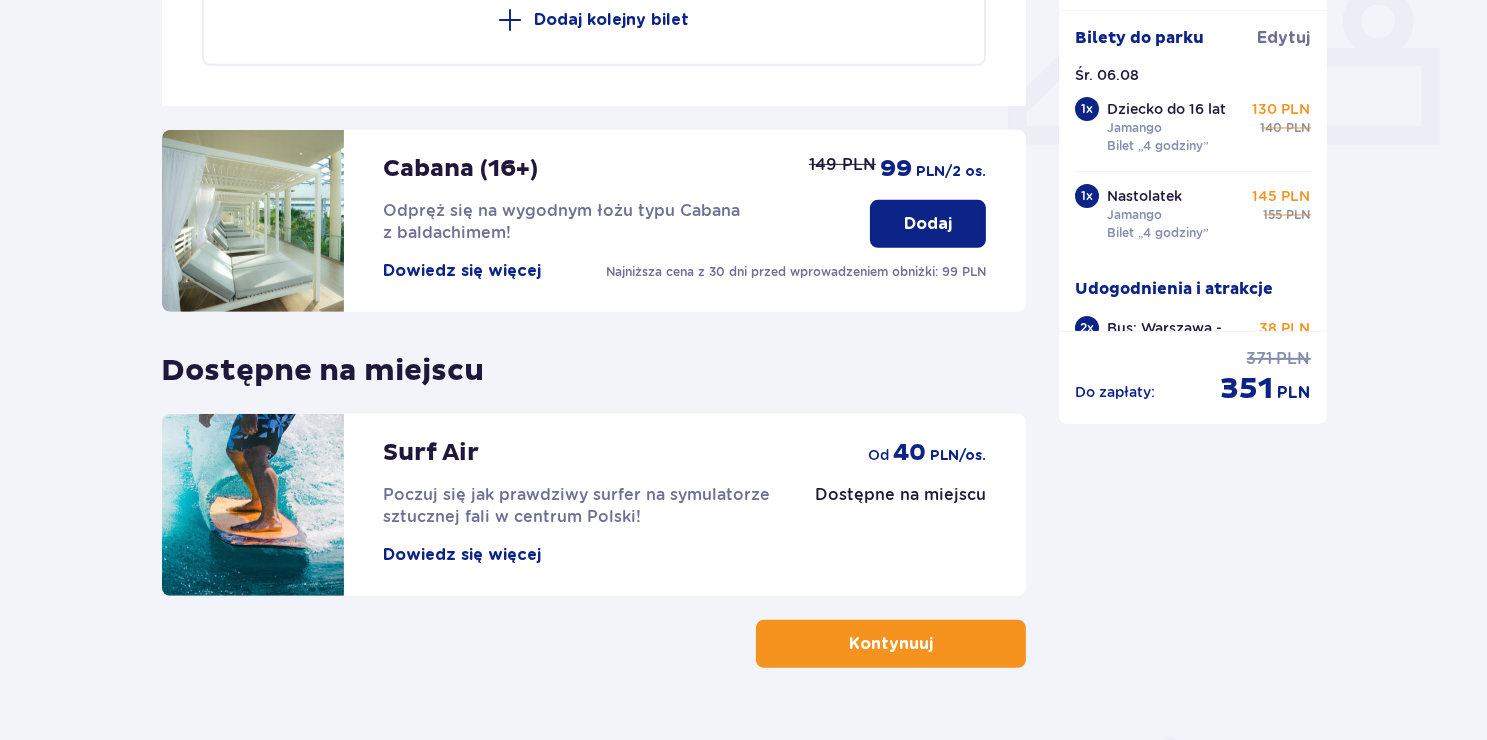scroll, scrollTop: 934, scrollLeft: 0, axis: vertical 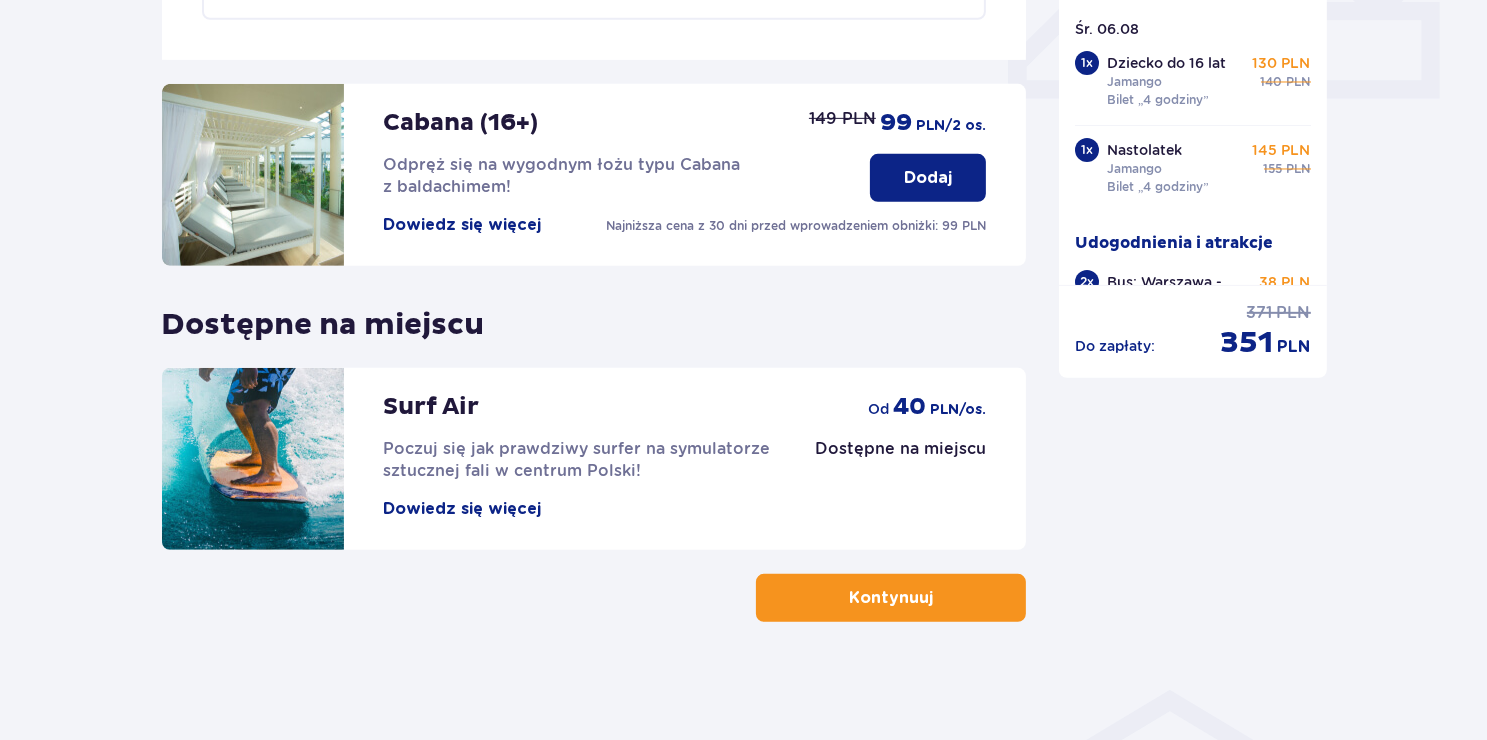 click on "Udogodnienia i atrakcje Pomiń ten krok Promocja online Wellness & SPA (16+) Zrelaksuj się dzięki naszym wyjątkowym masażom i specjalnym zabiegom na całe ciało! Dowiedz się więcej Dodaj od 103,20 PLN -20% na zabieby Suntago Bus Nowoczesne autokary • Kursy z Warszawy, Żyrardowa i Łodzi • Gwarancja miejsca siedzącego z biletem na przejazd kupionym online Dowiedz się więcej Usuń od 9 PLN 2 x Warszawa Suntago Śr. [DATE], [TIME] 2 x Suntago Warszawa Śr. [DATE], [TIME] 76 PLN Edytuj Usuń Dodaj kolejny bilet Cabana (16+) Odpręż się na wygodnym łożu typu Cabana z baldachimem! Dowiedz się więcej Najniższa cena z 30 dni przed wprowadzeniem obniżki: 99 PLN Dodaj 149 PLN 99 PLN /2 os. Dostępne na miejscu Surf Air Poczuj się jak prawdziwy surfer na symulatorze sztucznej fali w centrum Polski! Dowiedz się więcej Dostępne na miejscu od 40 PLN /os. Kontynuuj Podsumowanie Bilety do parku Edytuj Śr. [DATE] 1 x Dziecko do 16 lat Jamango Bilet „4 godziny” 130 PLN 140 PLN 1 x 155 2" at bounding box center [743, -18] 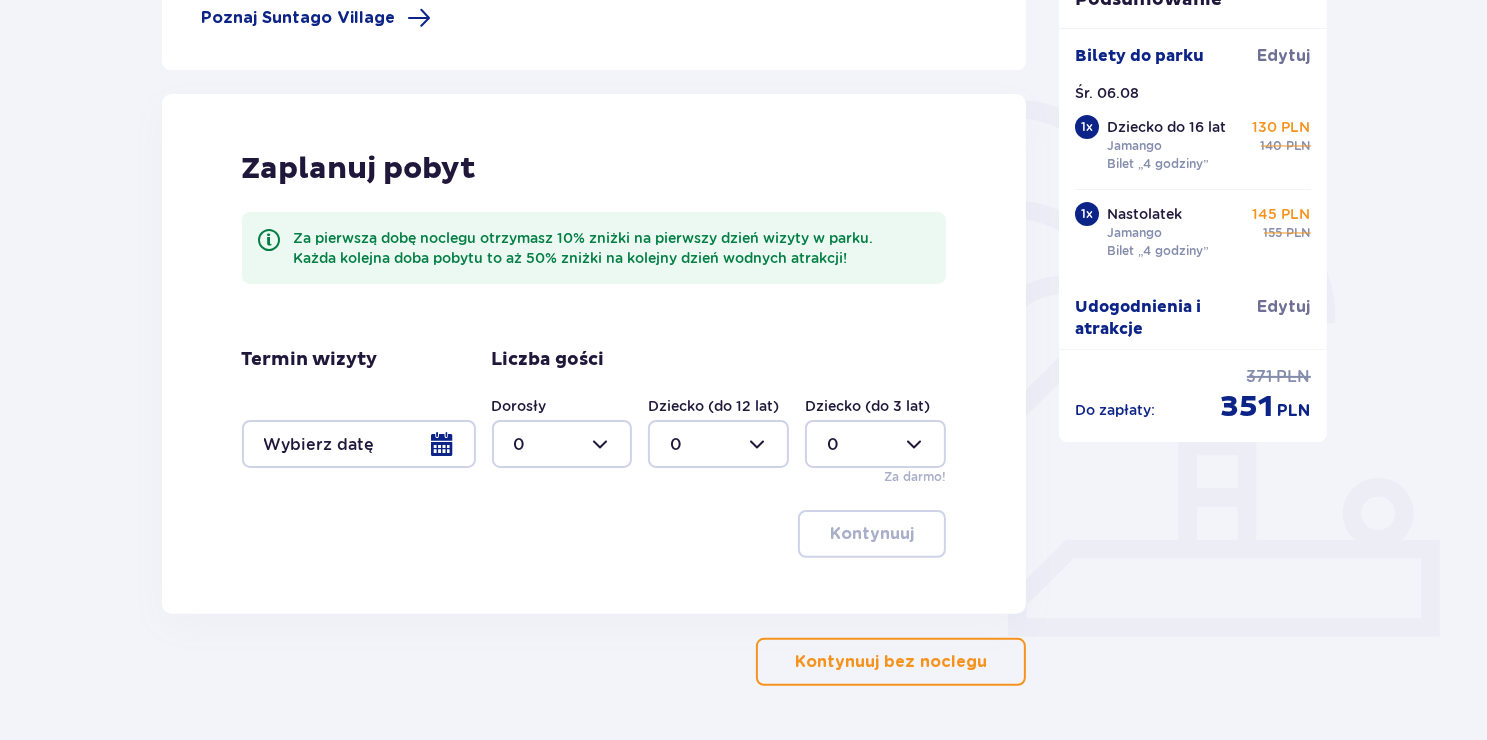 scroll, scrollTop: 400, scrollLeft: 0, axis: vertical 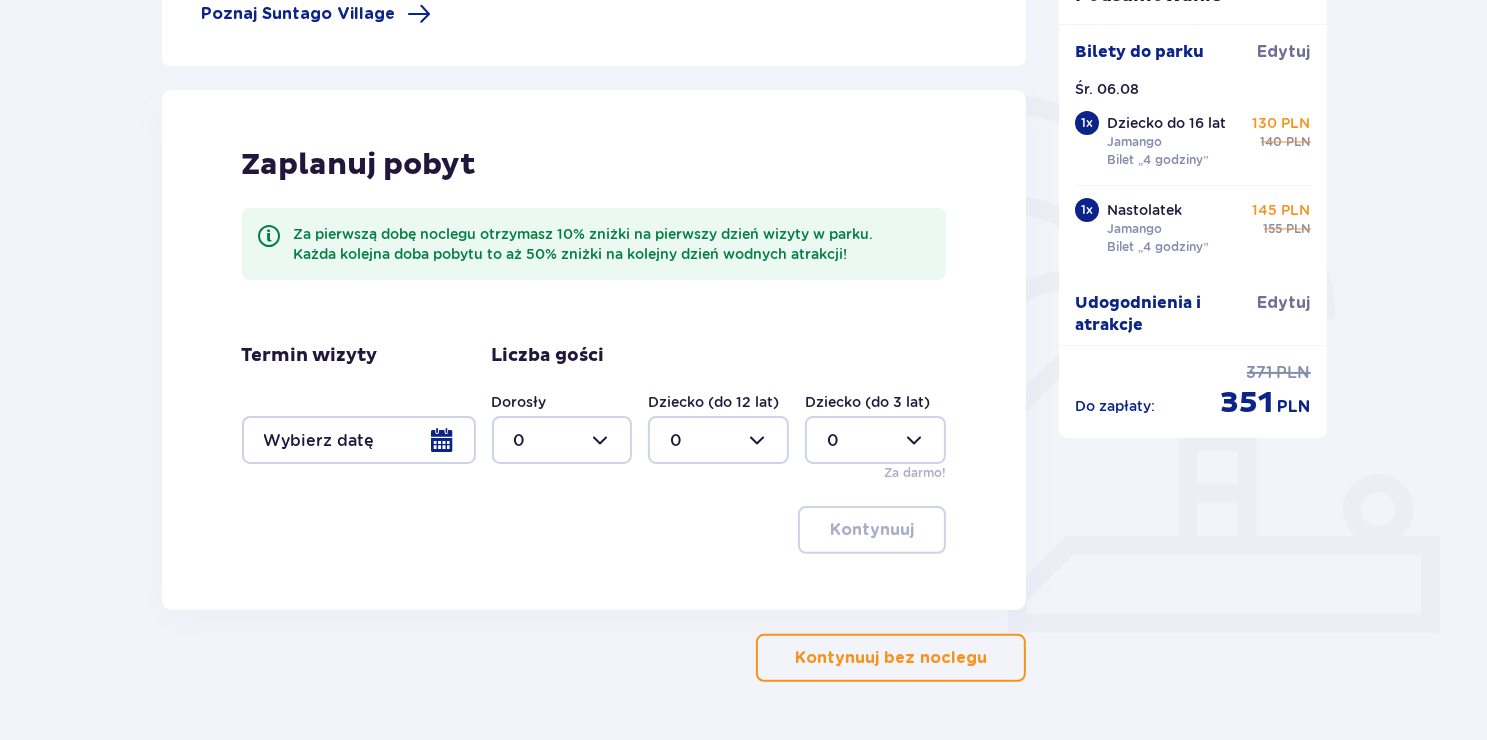 click on "Kontynuuj bez noclegu" at bounding box center (891, 658) 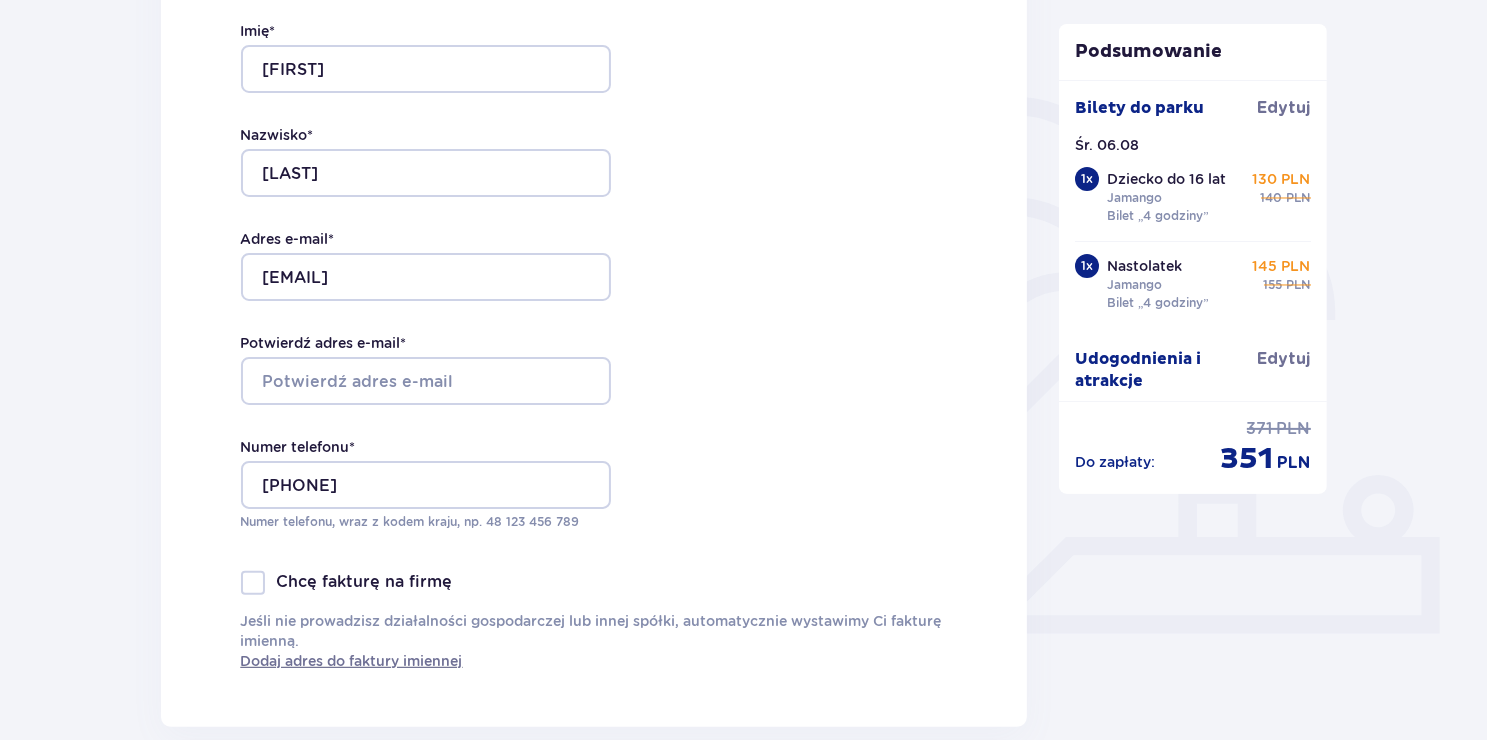 scroll, scrollTop: 400, scrollLeft: 0, axis: vertical 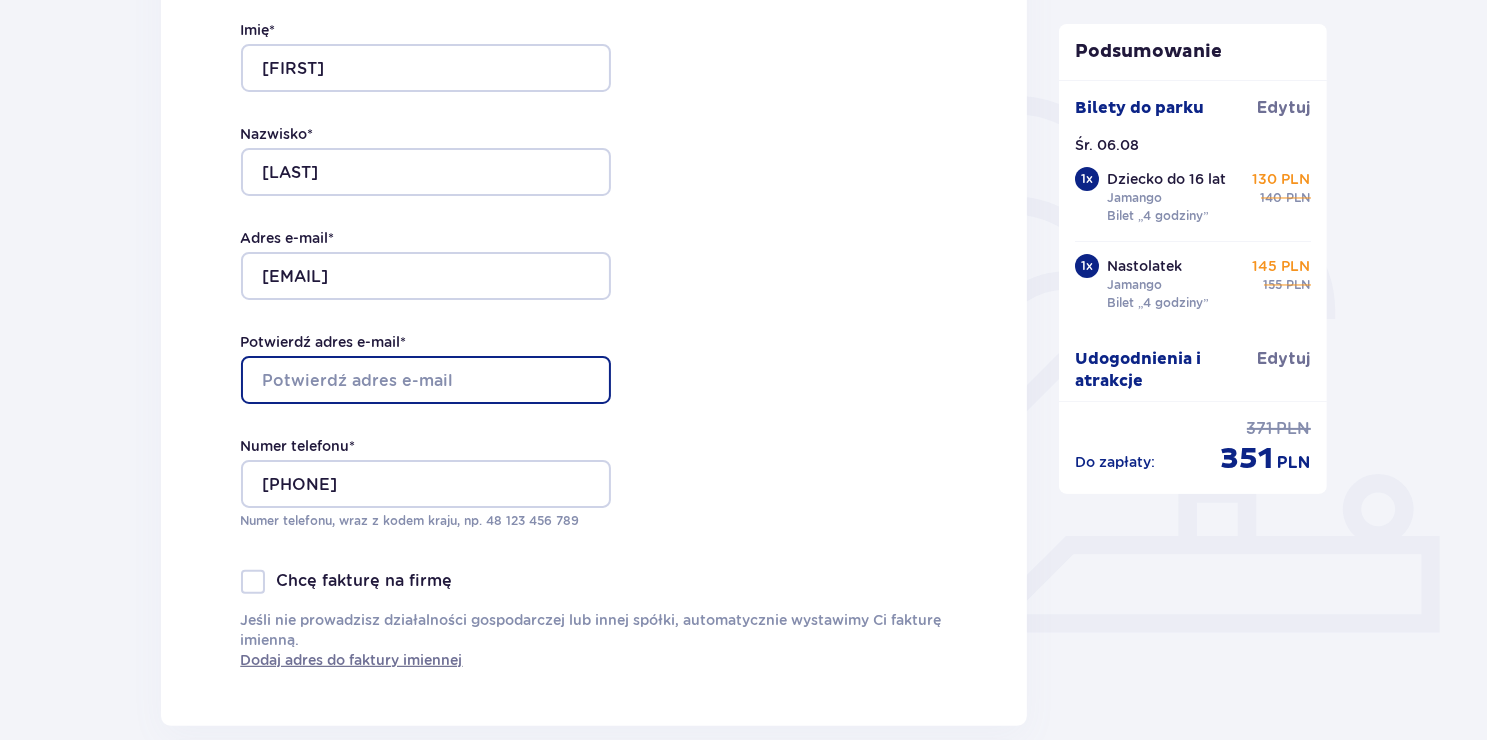 click on "Potwierdź adres e-mail *" at bounding box center [426, 380] 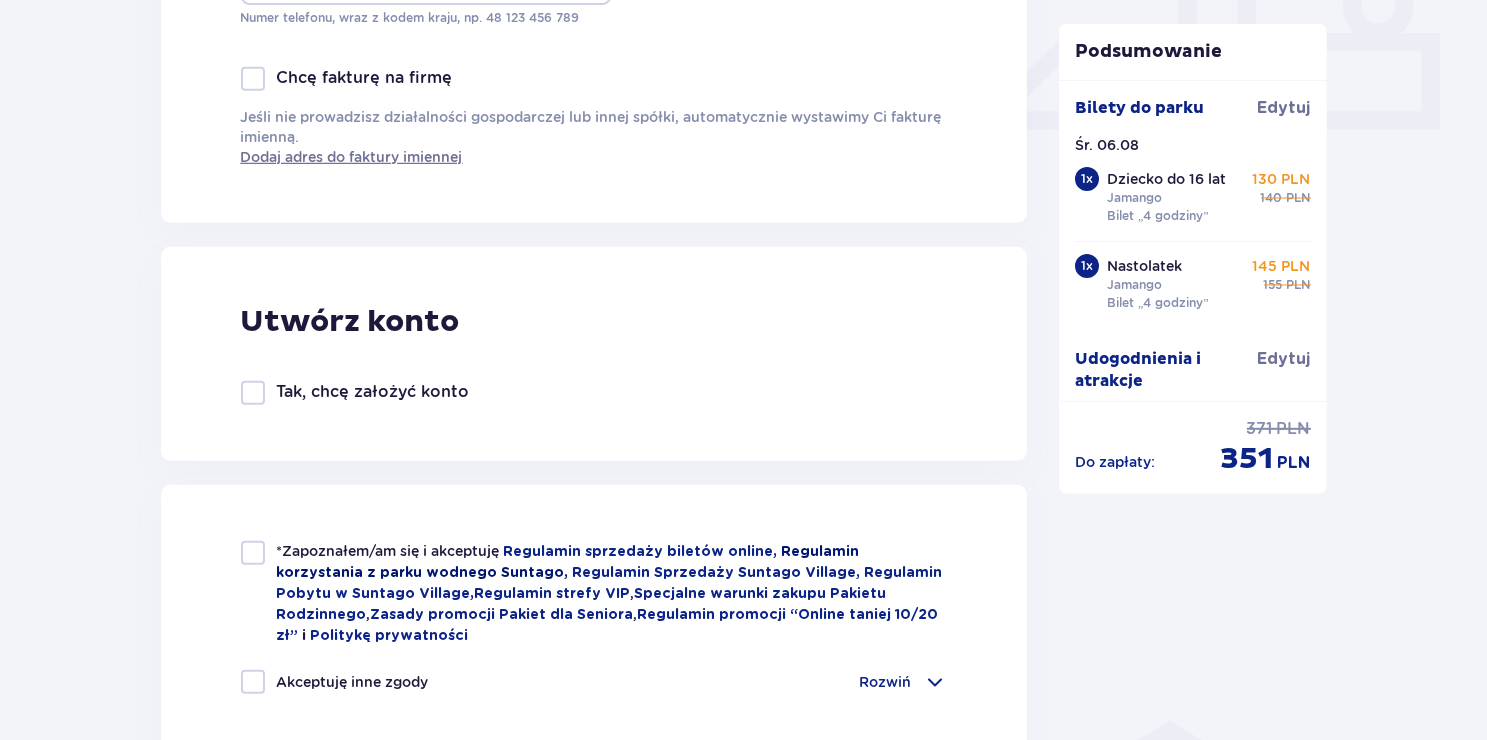 scroll, scrollTop: 1000, scrollLeft: 0, axis: vertical 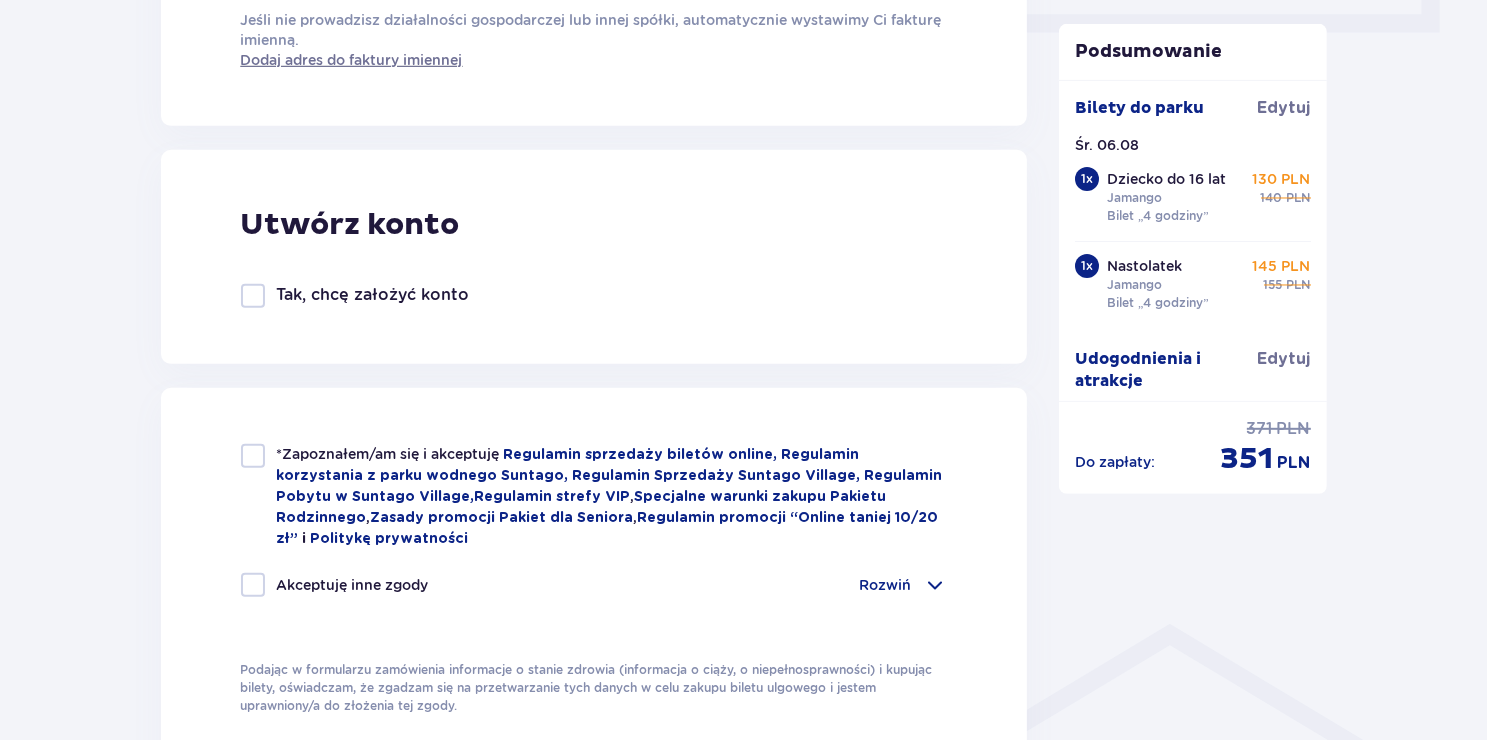 click at bounding box center (253, 456) 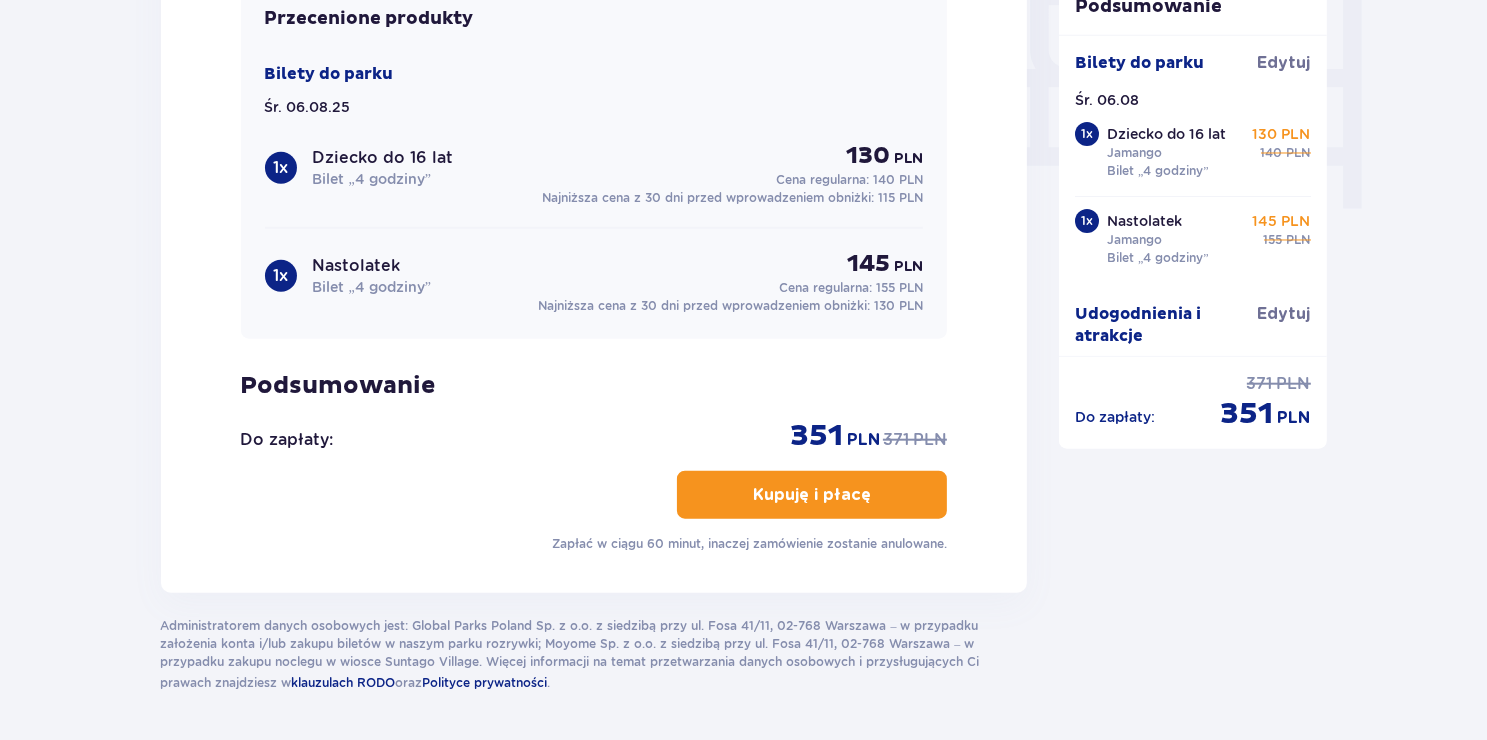 scroll, scrollTop: 1900, scrollLeft: 0, axis: vertical 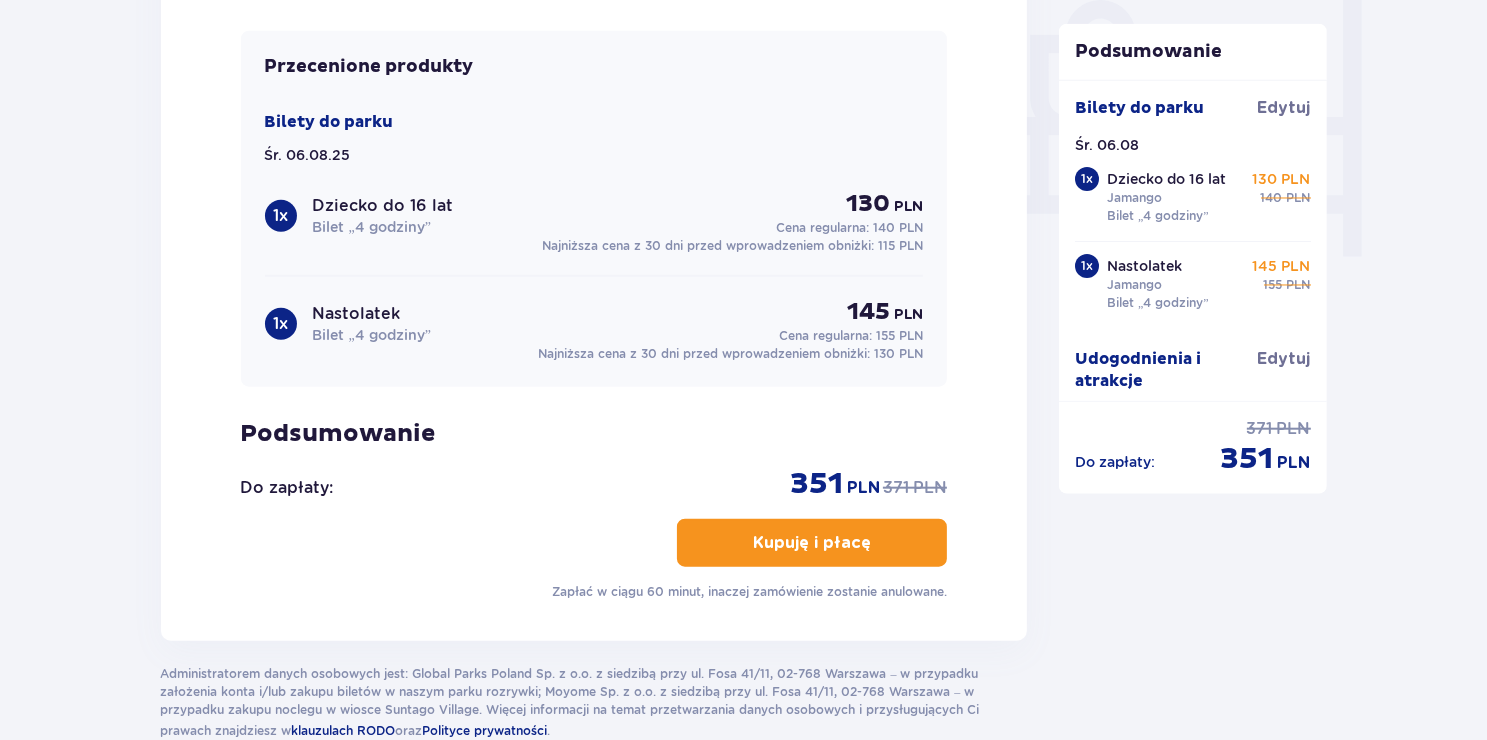 click on "Kupuję i płacę" at bounding box center [812, 543] 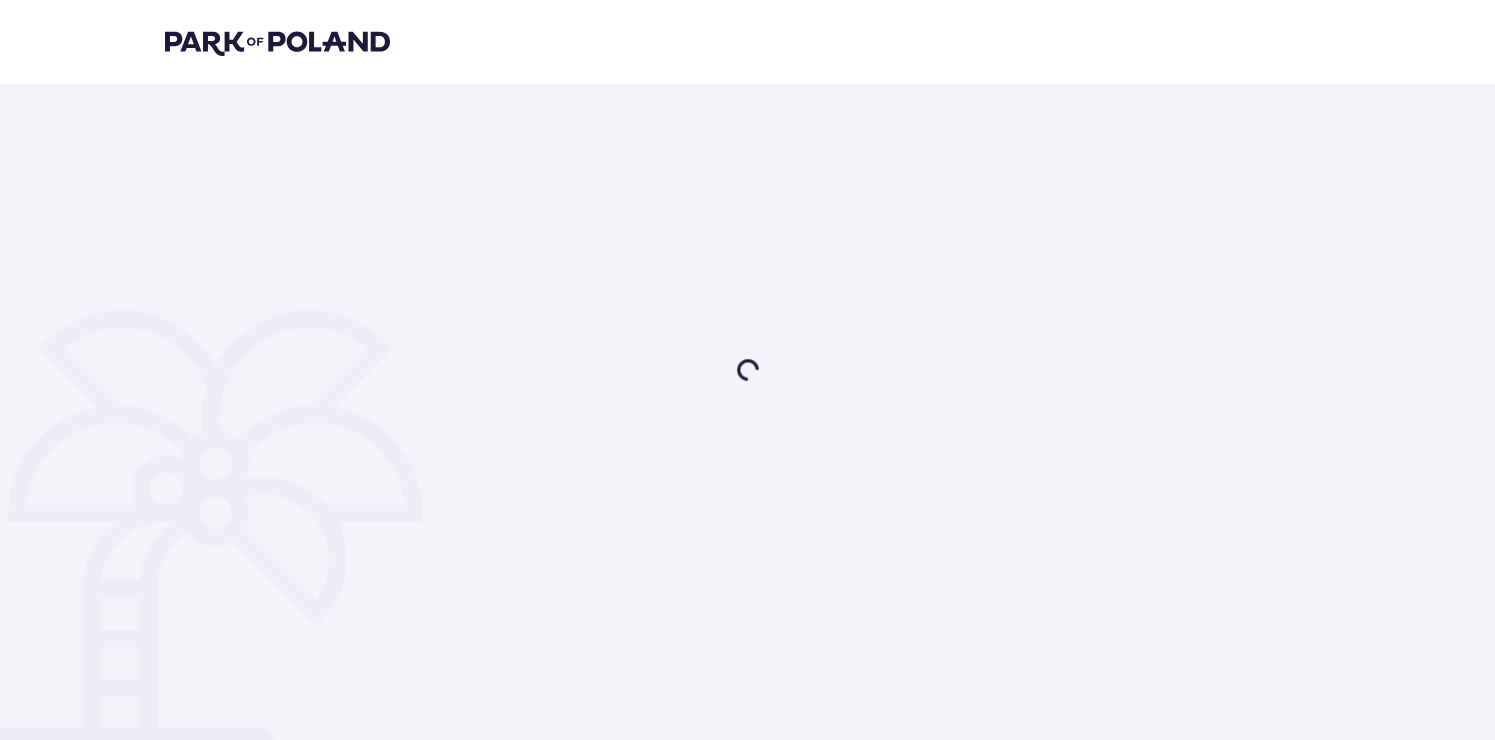 scroll, scrollTop: 0, scrollLeft: 0, axis: both 